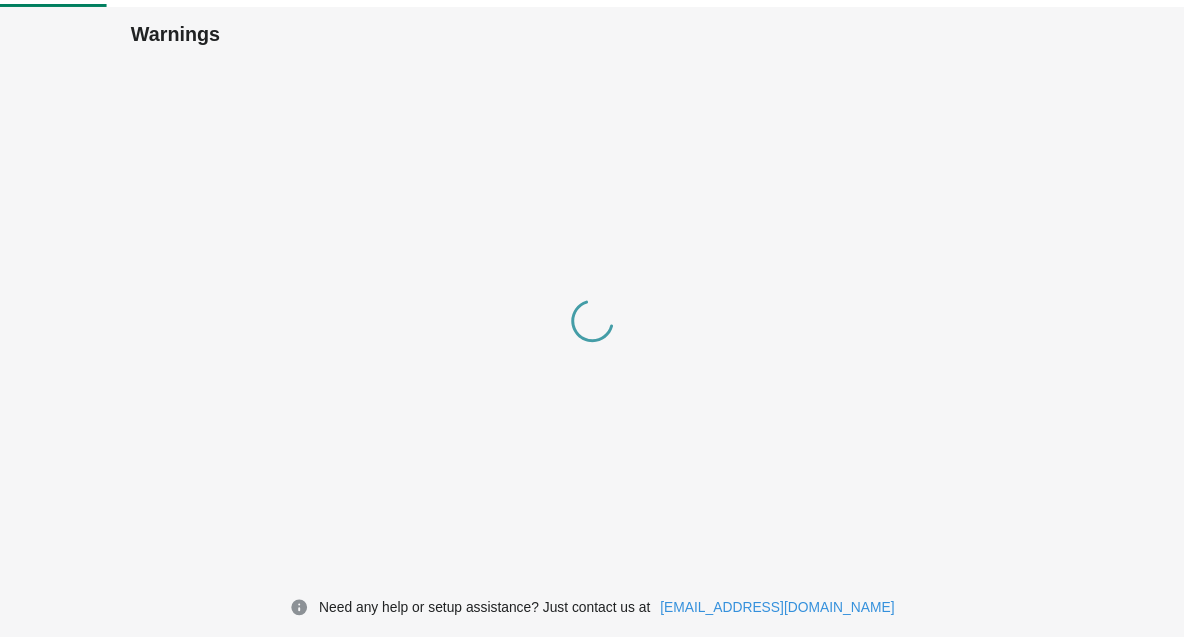 scroll, scrollTop: 0, scrollLeft: 0, axis: both 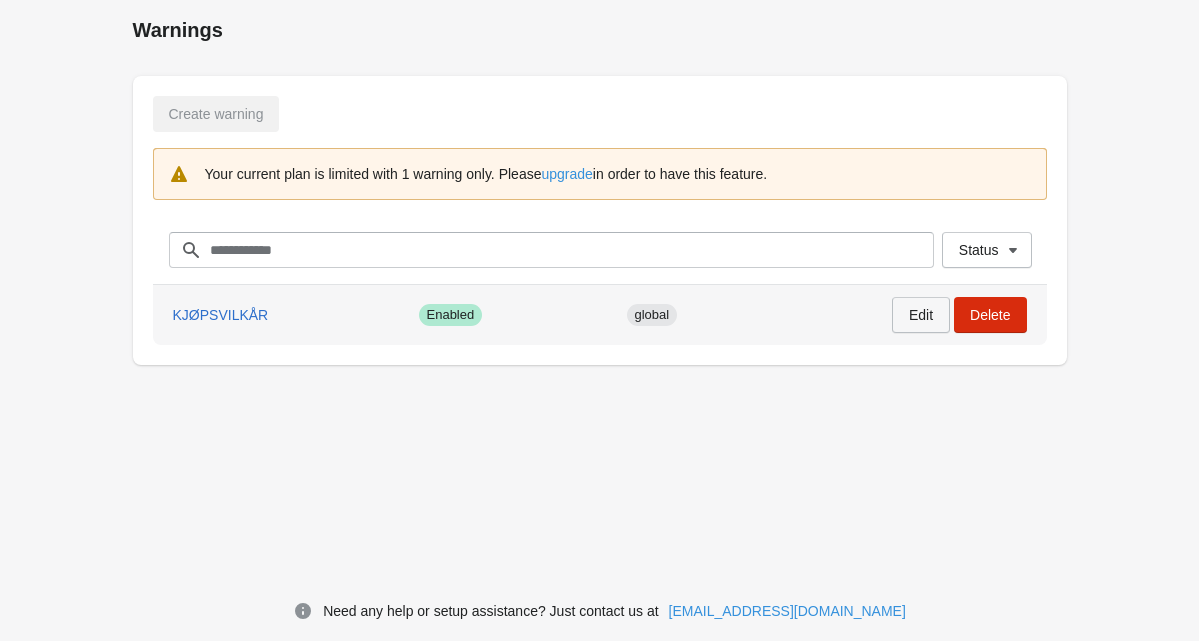 click on "Edit" at bounding box center [921, 315] 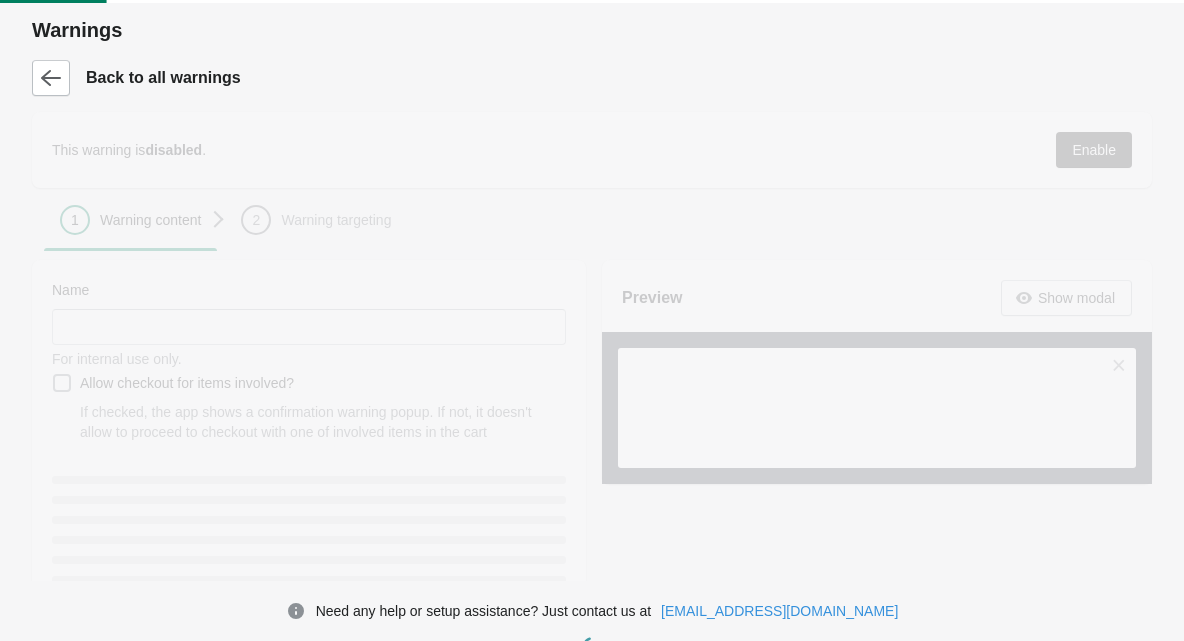 type on "**********" 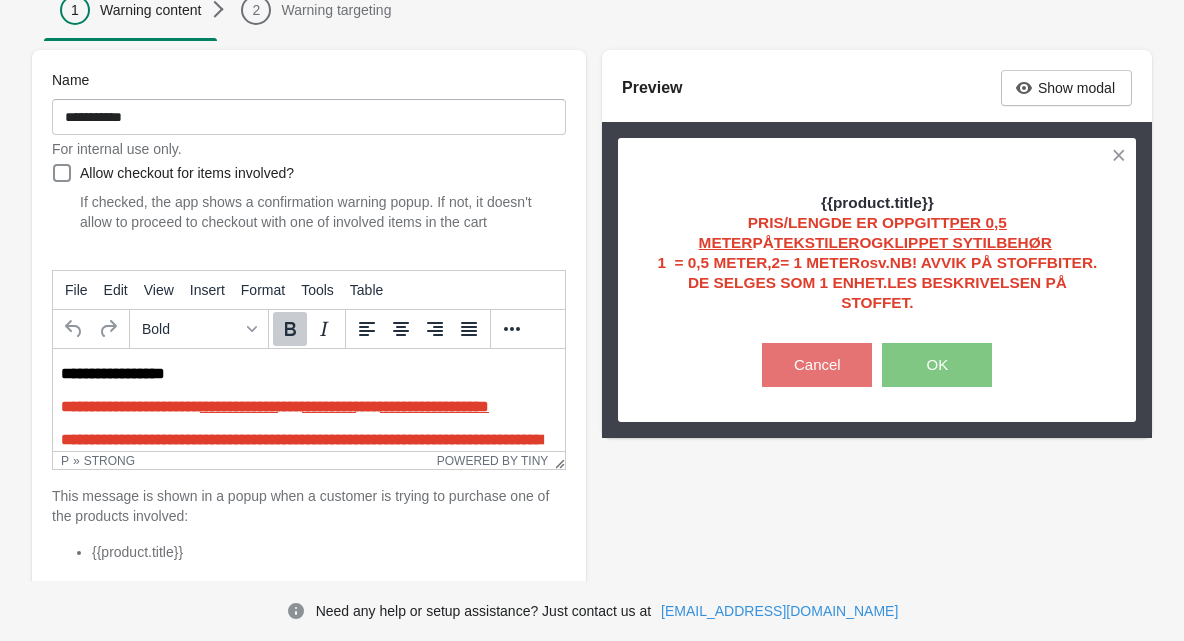 scroll, scrollTop: 215, scrollLeft: 0, axis: vertical 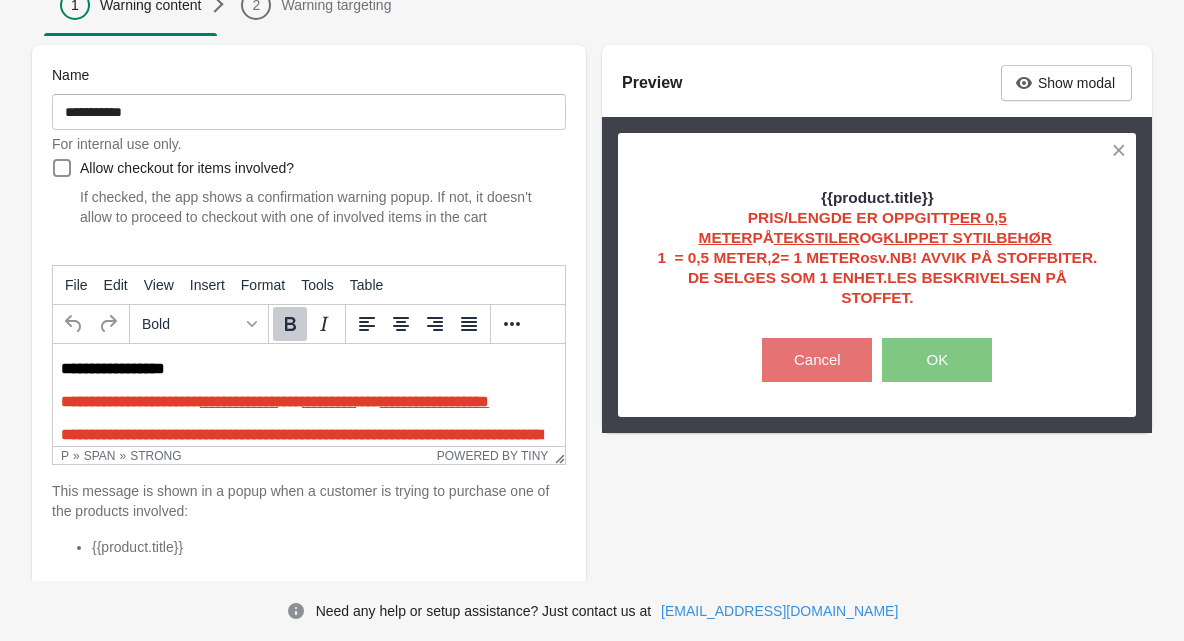click on "**********" at bounding box center (277, 401) 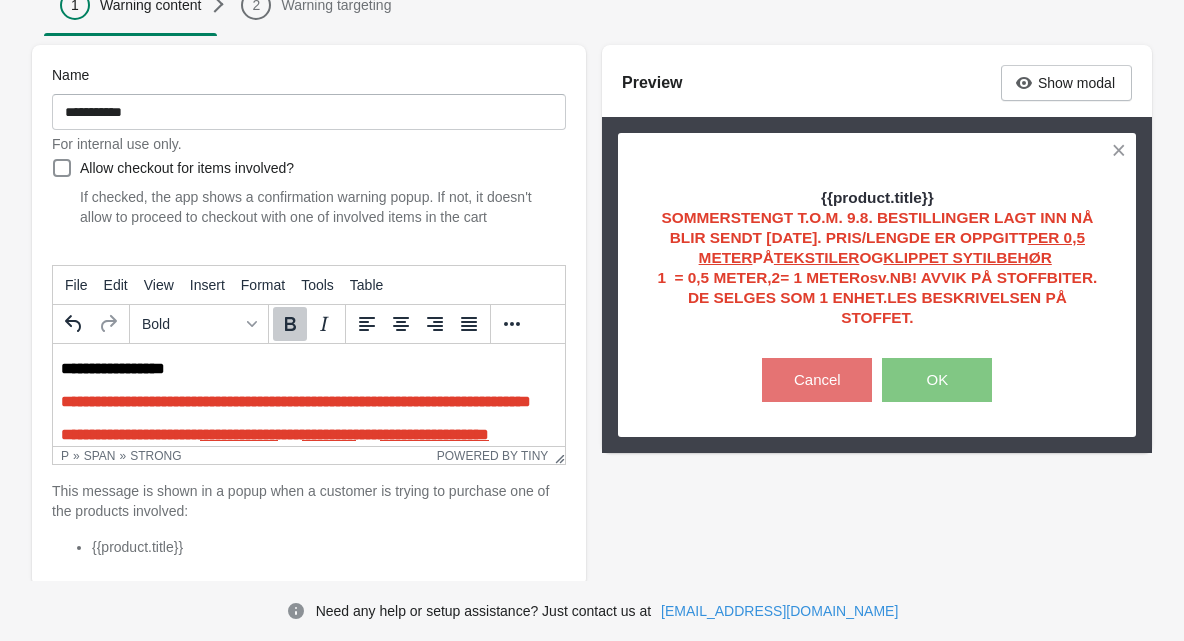 scroll, scrollTop: 20, scrollLeft: 0, axis: vertical 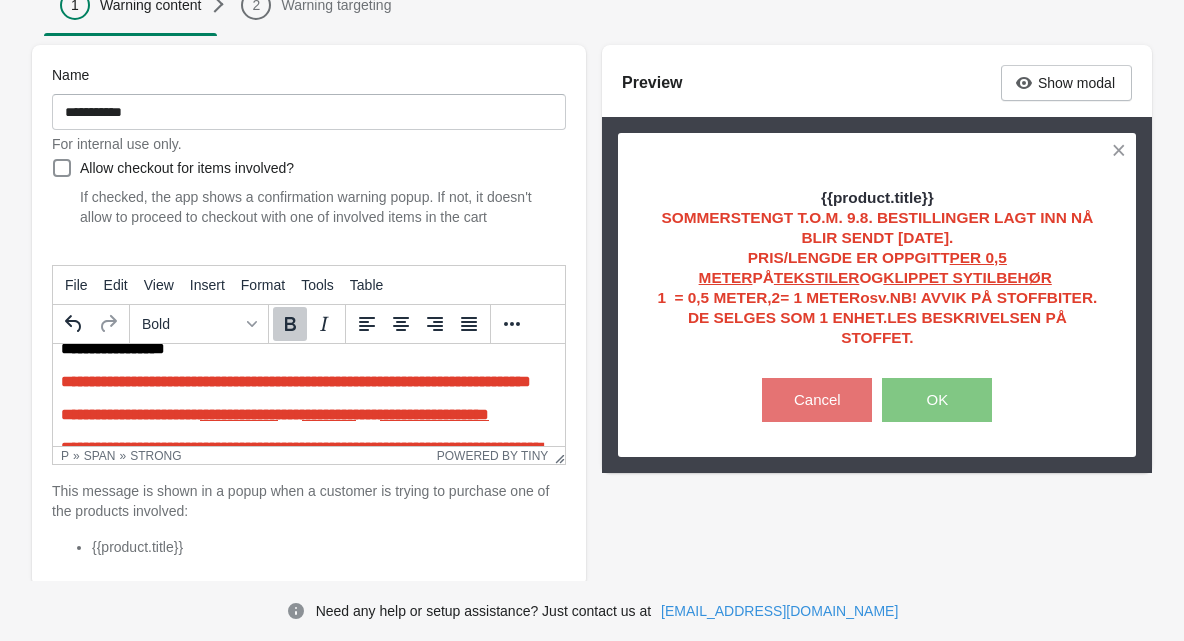 click on "**********" at bounding box center [296, 381] 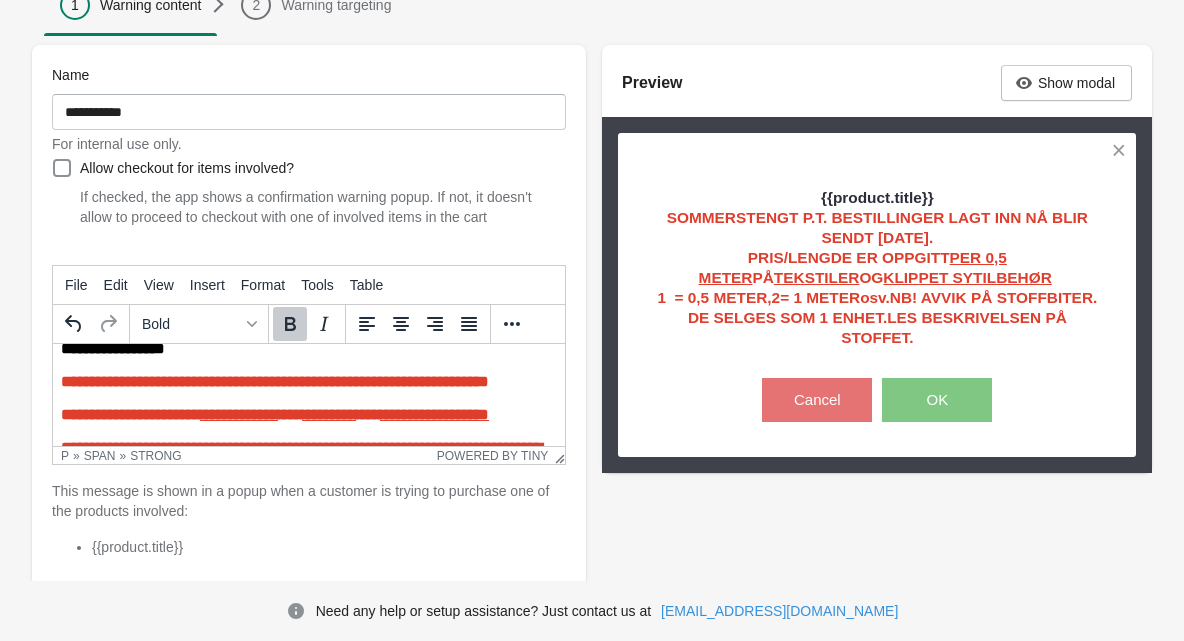 click on "**********" at bounding box center (275, 381) 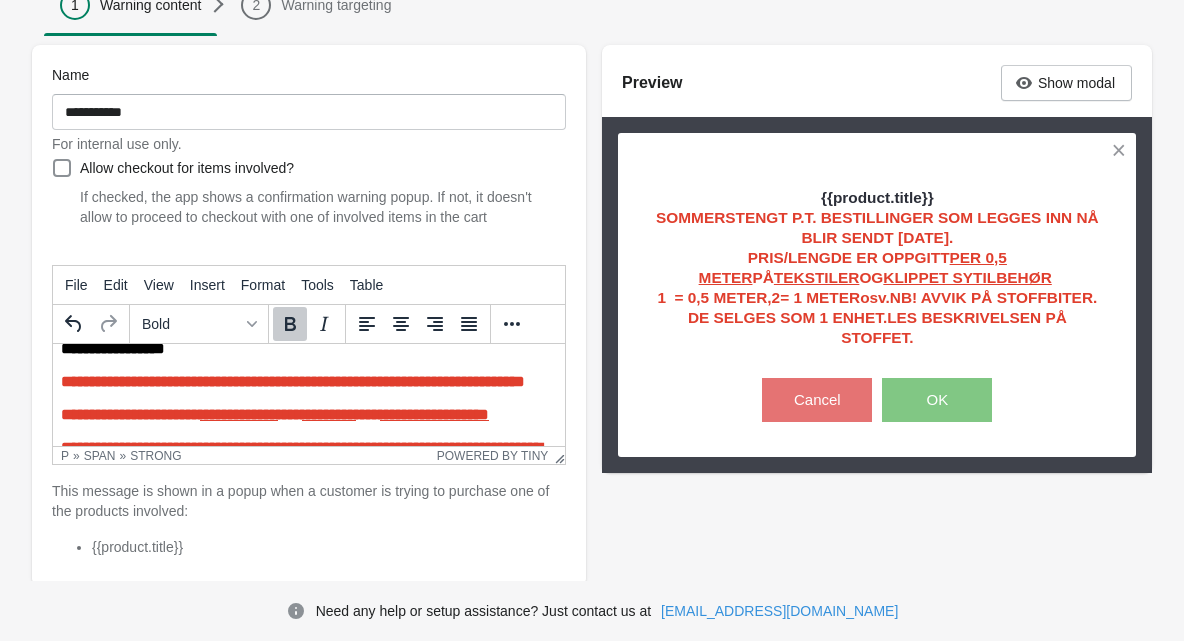 click on "**********" at bounding box center (293, 381) 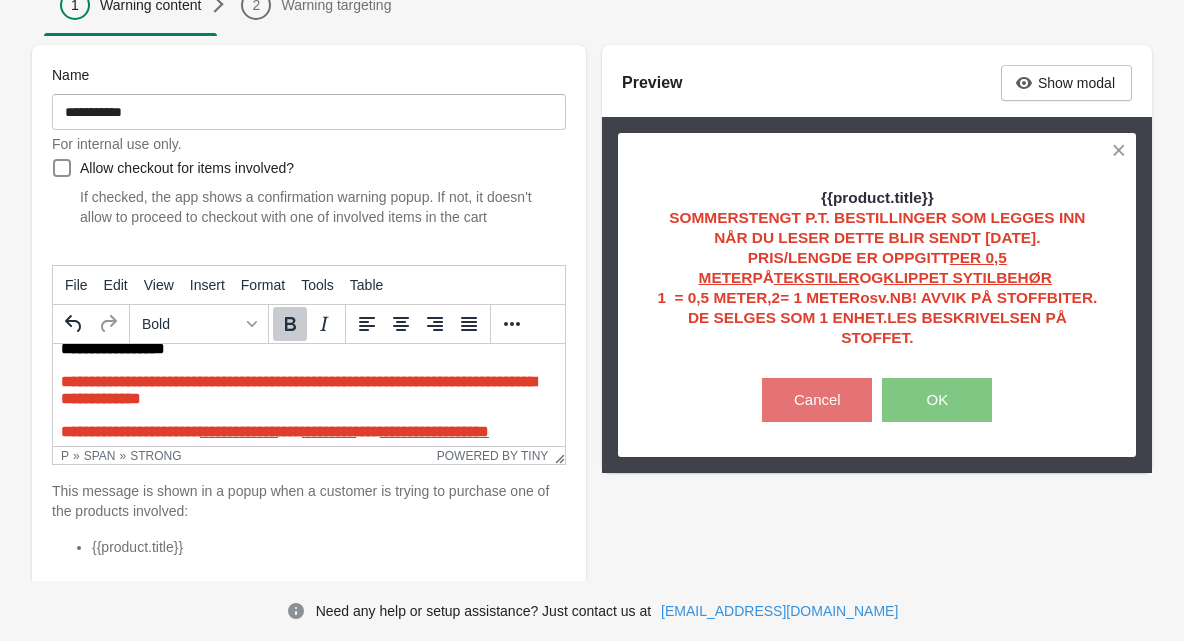 click on "**********" at bounding box center [309, 390] 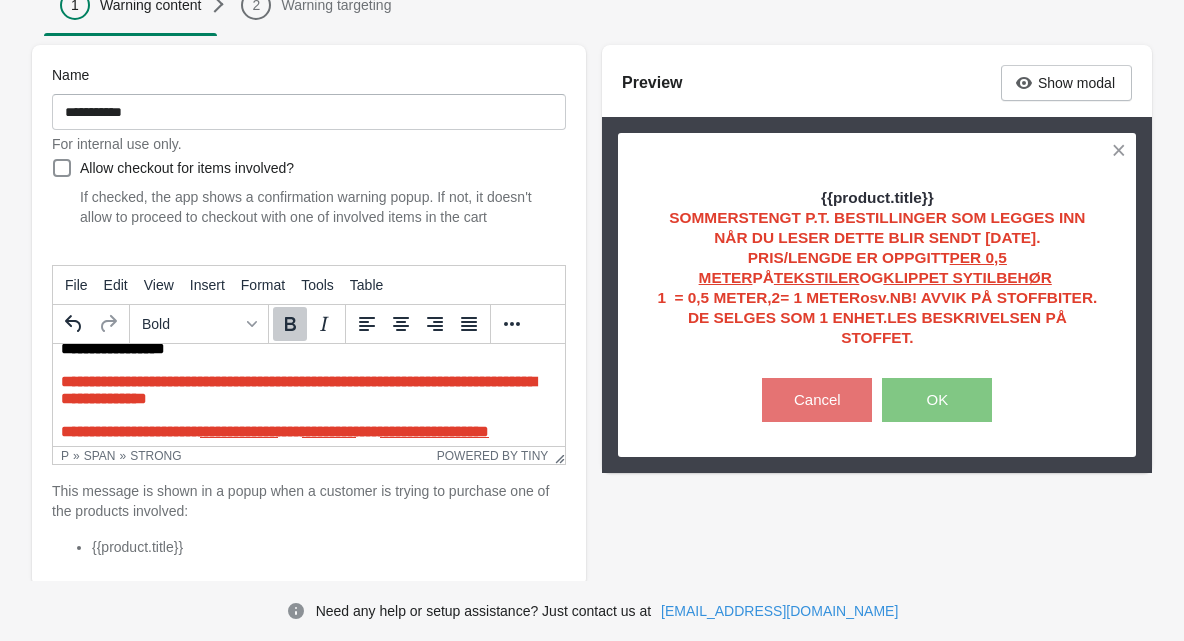 click on "**********" at bounding box center (309, 390) 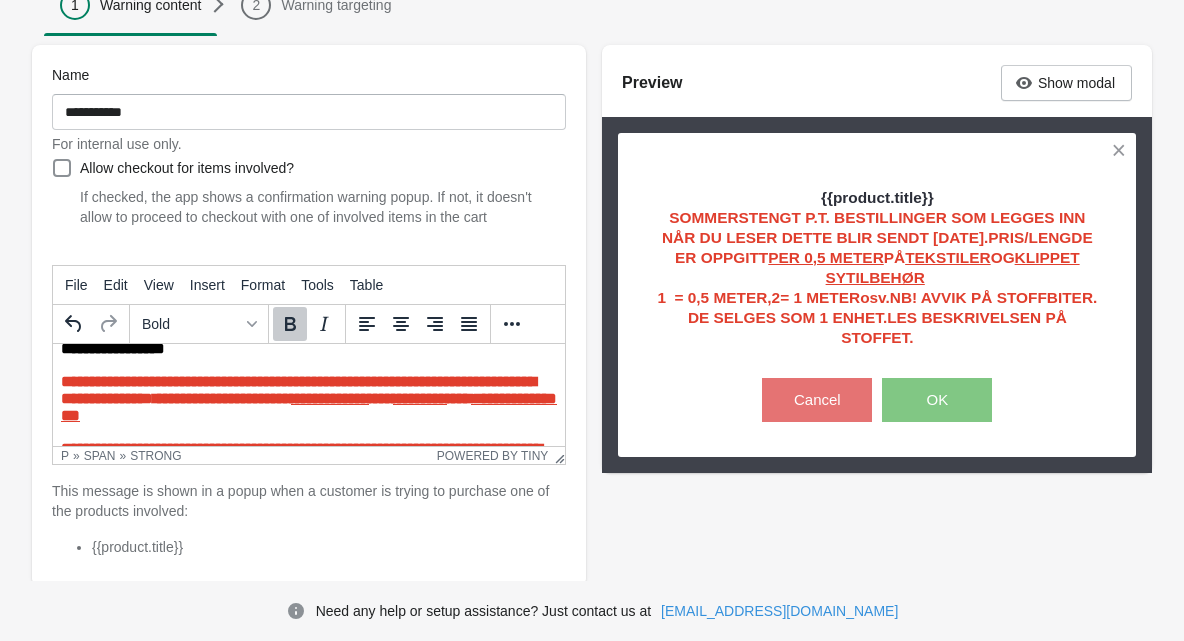 click on "**********" at bounding box center (298, 390) 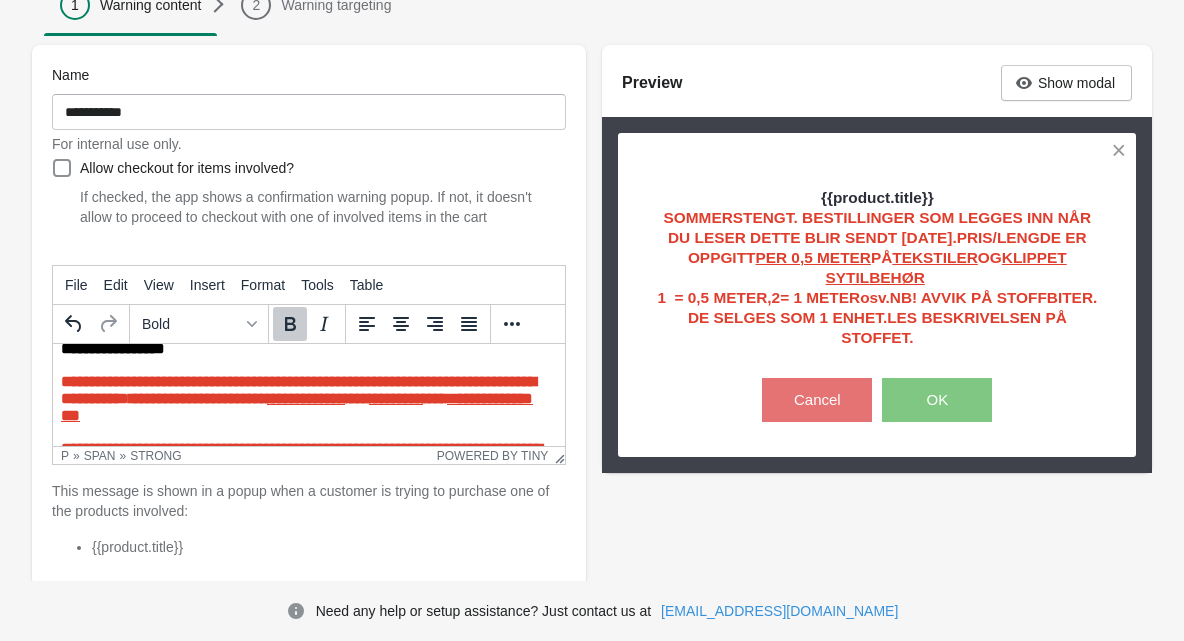 click on "**********" at bounding box center [309, 407] 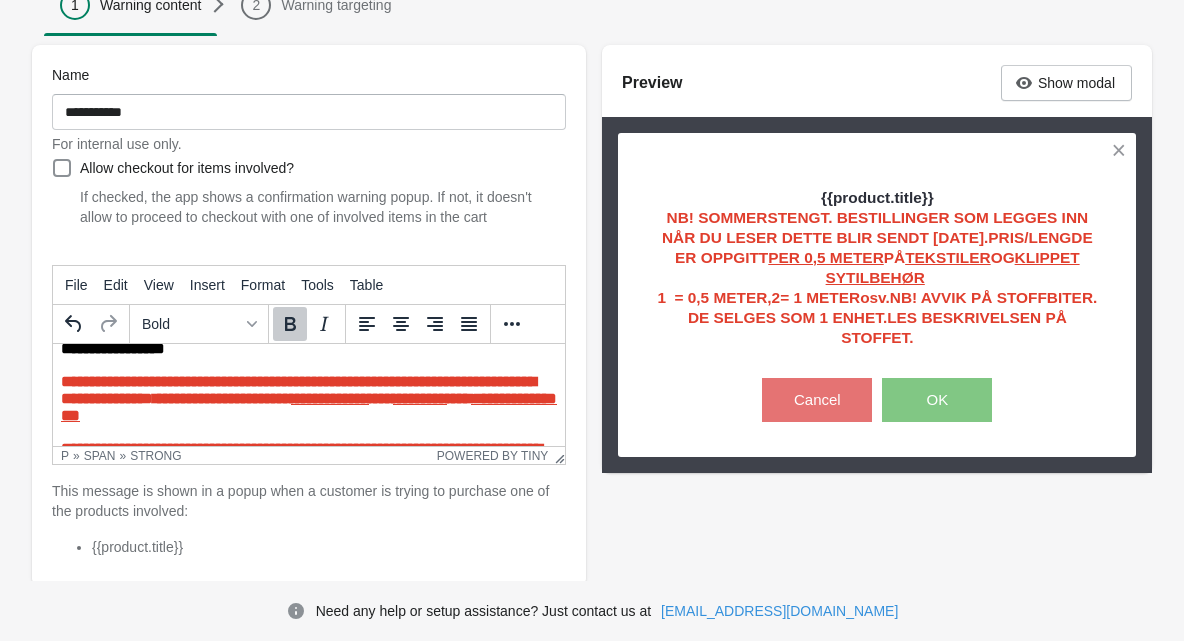 click on "**********" at bounding box center [298, 390] 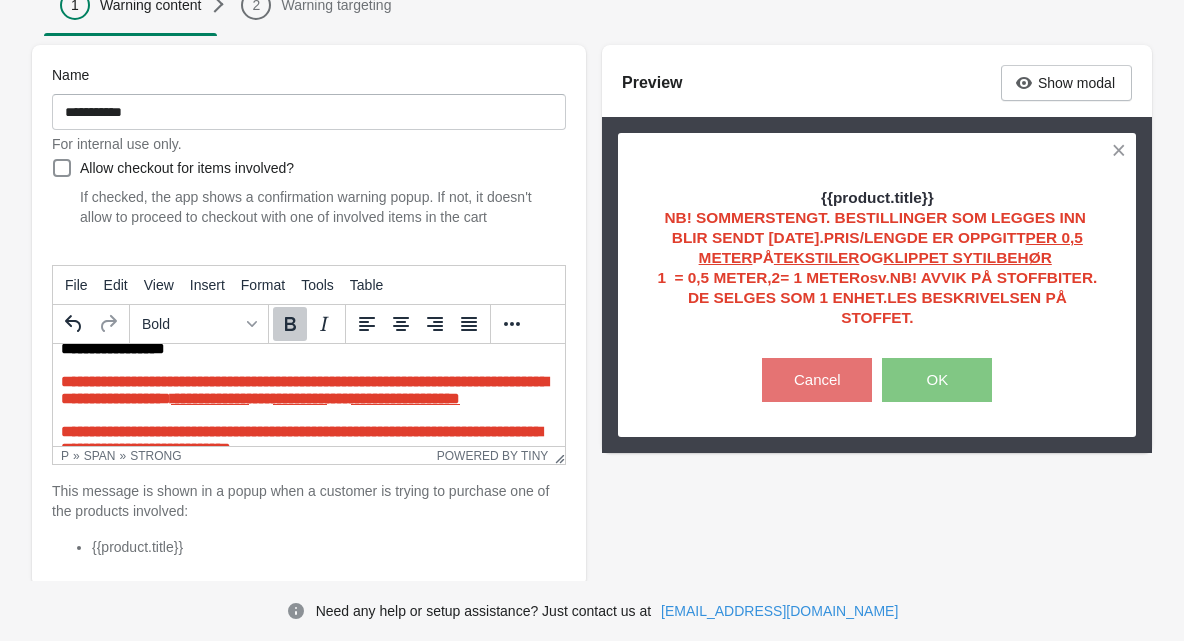 click on "**********" at bounding box center [292, 381] 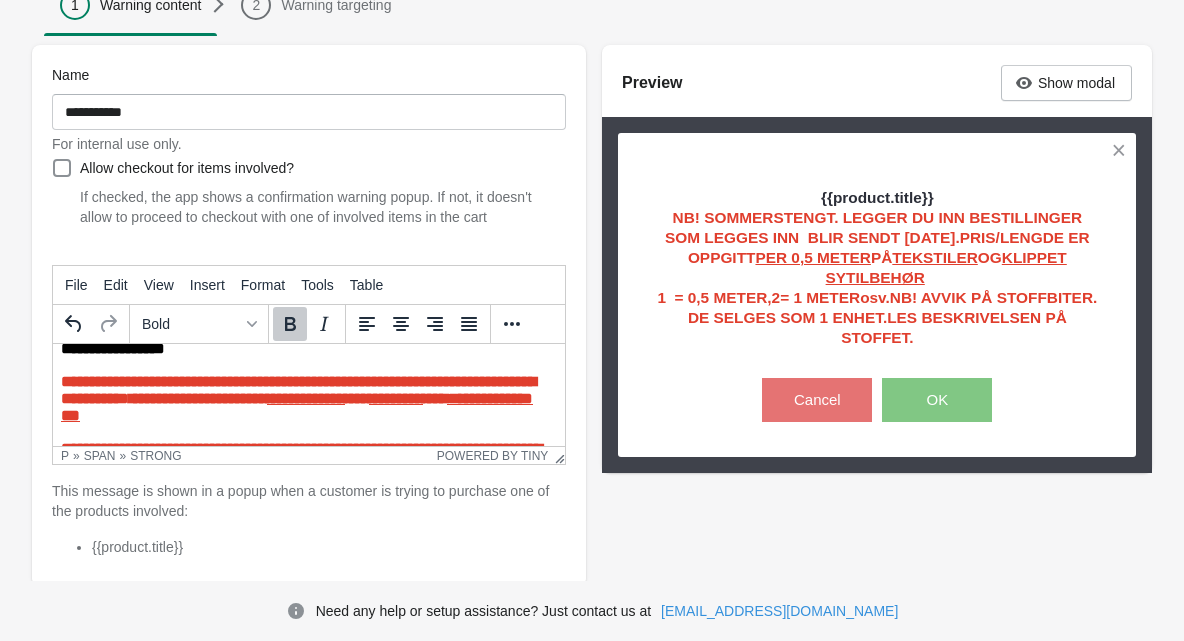 click on "**********" at bounding box center [298, 390] 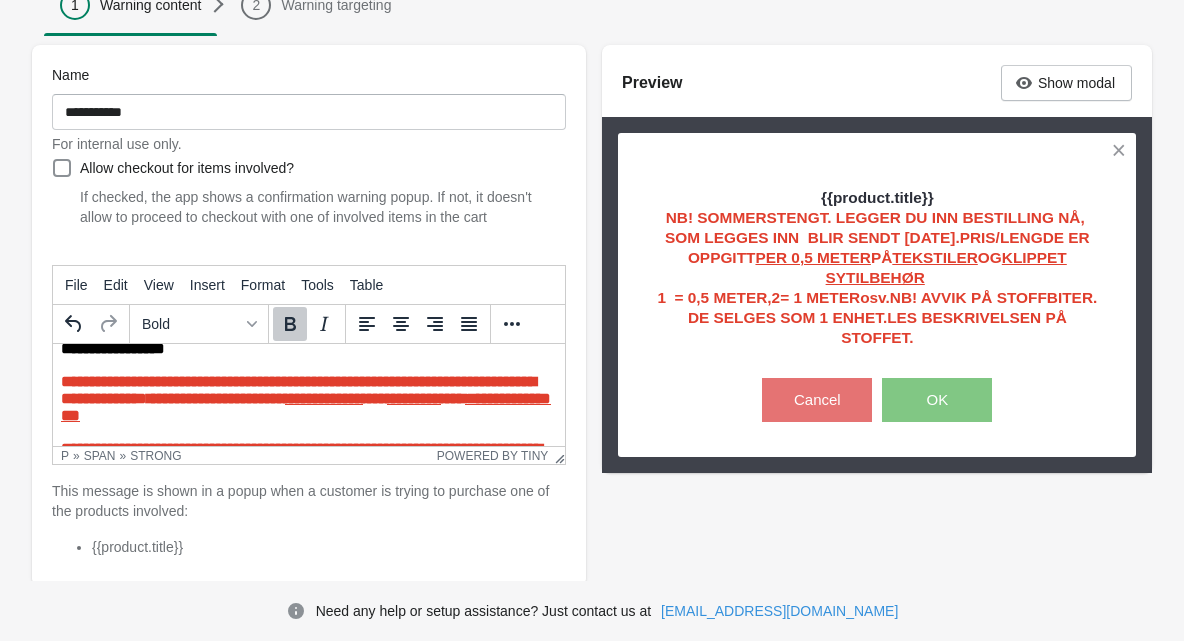 click on "**********" at bounding box center (298, 390) 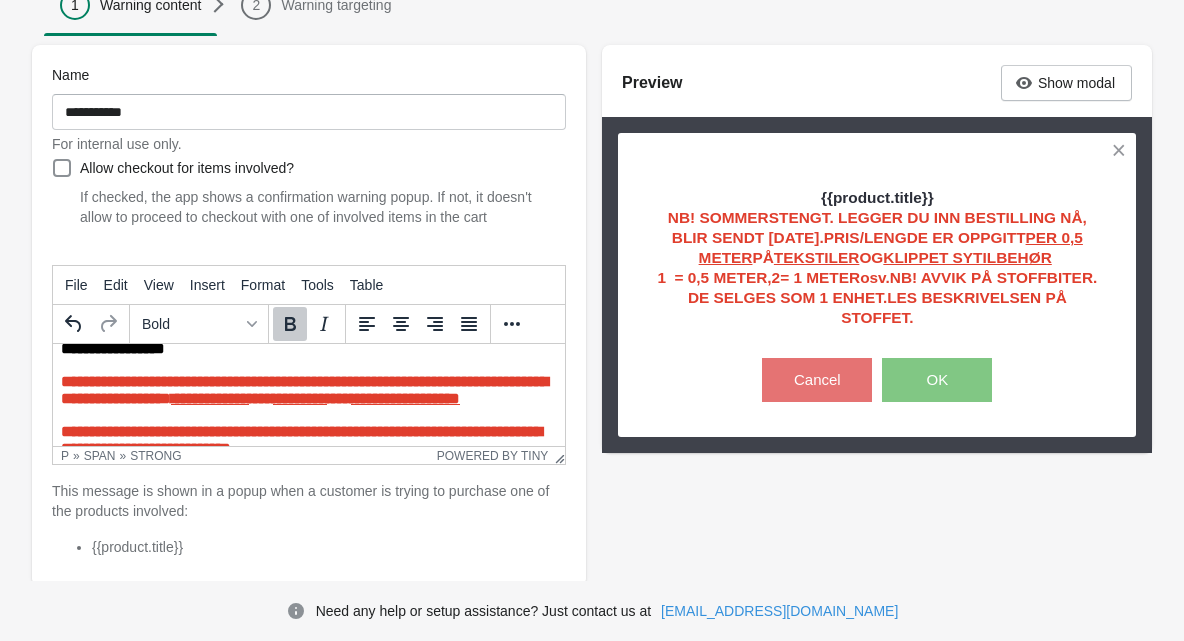 click on "**********" at bounding box center [292, 381] 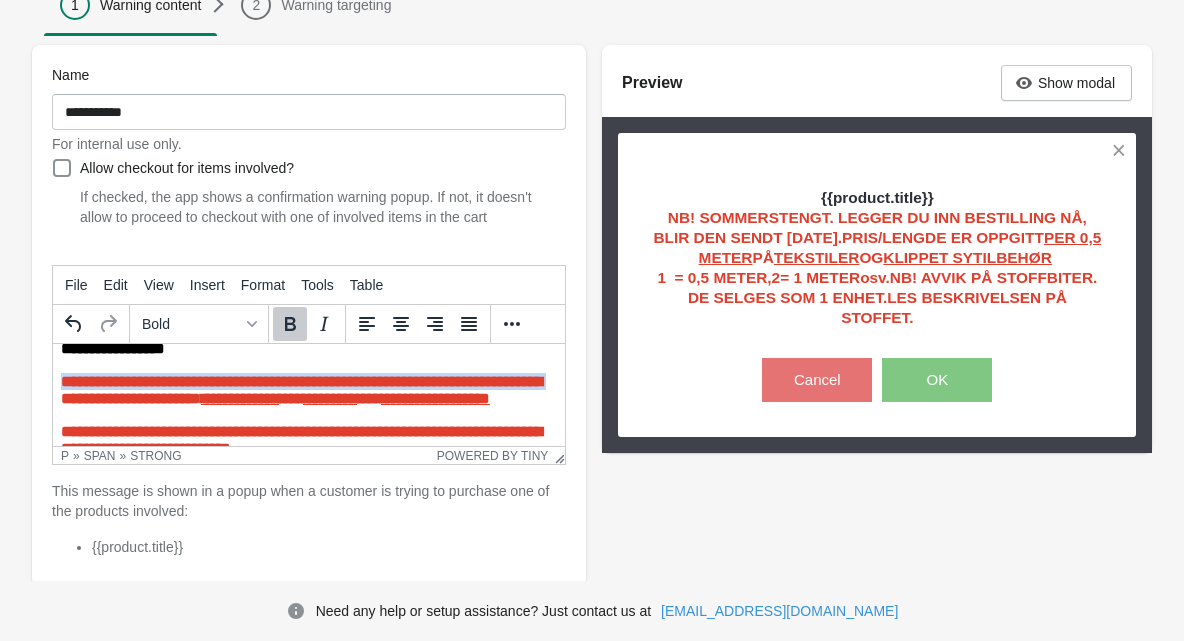 drag, startPoint x: 62, startPoint y: 380, endPoint x: 371, endPoint y: 402, distance: 309.7822 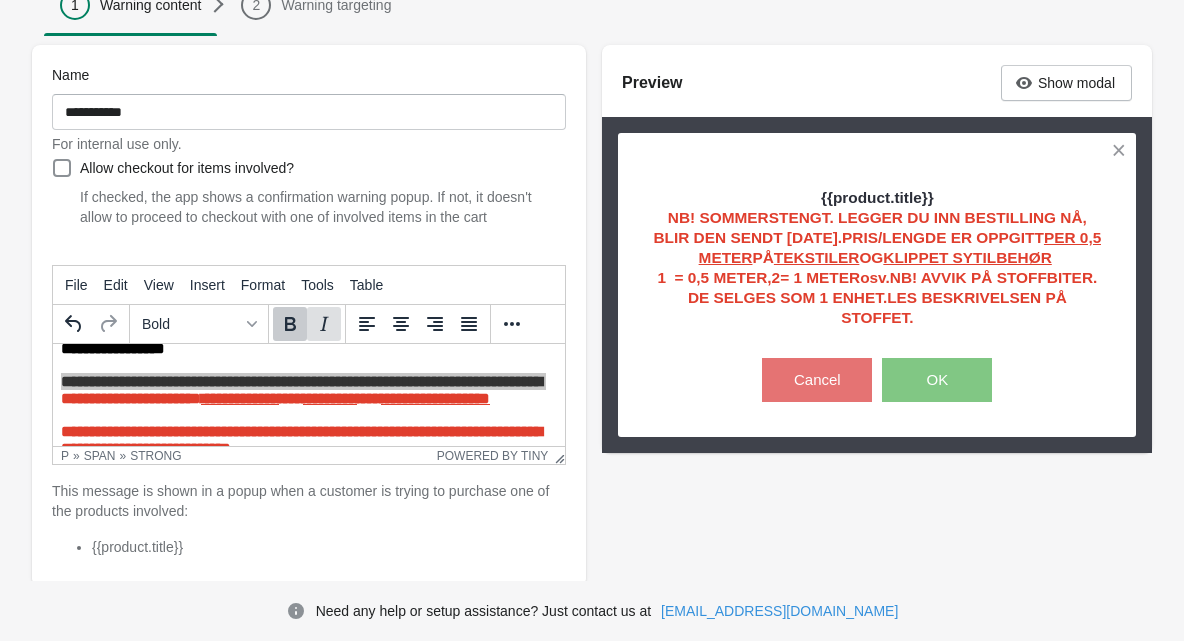 click 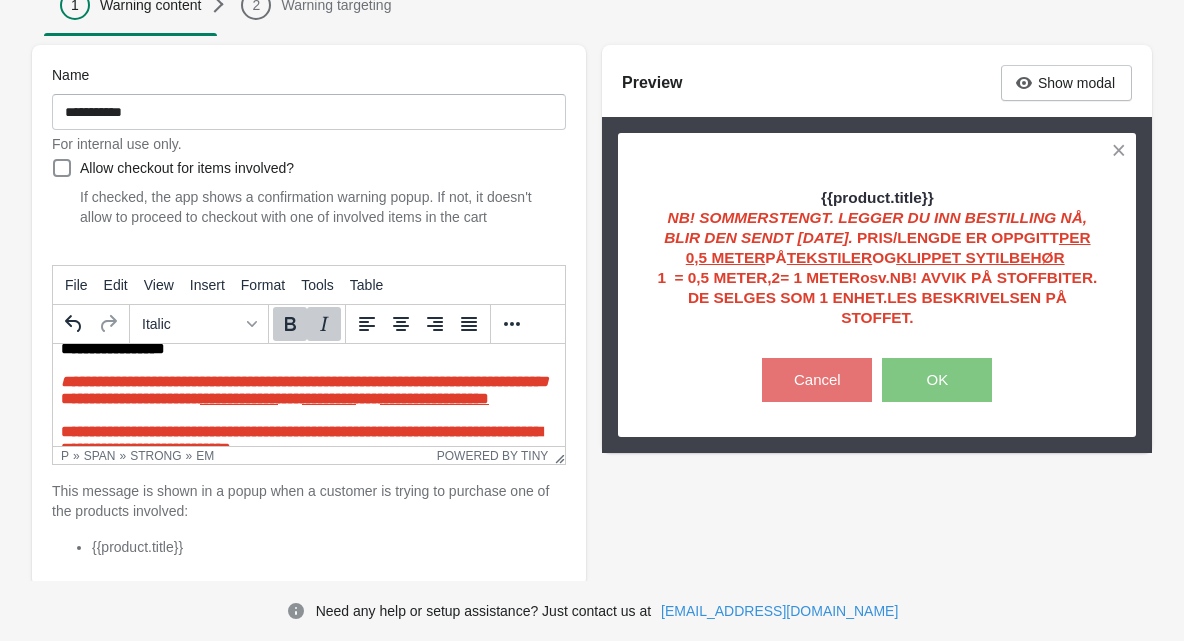 click on "**********" at bounding box center [305, 381] 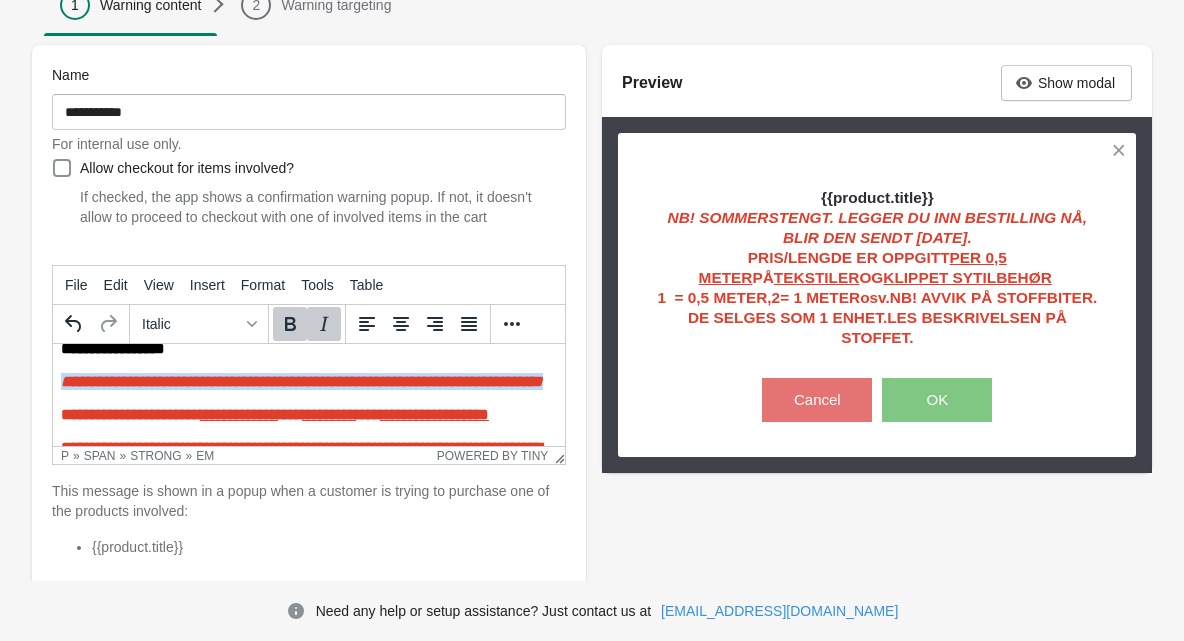 drag, startPoint x: 61, startPoint y: 386, endPoint x: 332, endPoint y: 406, distance: 271.737 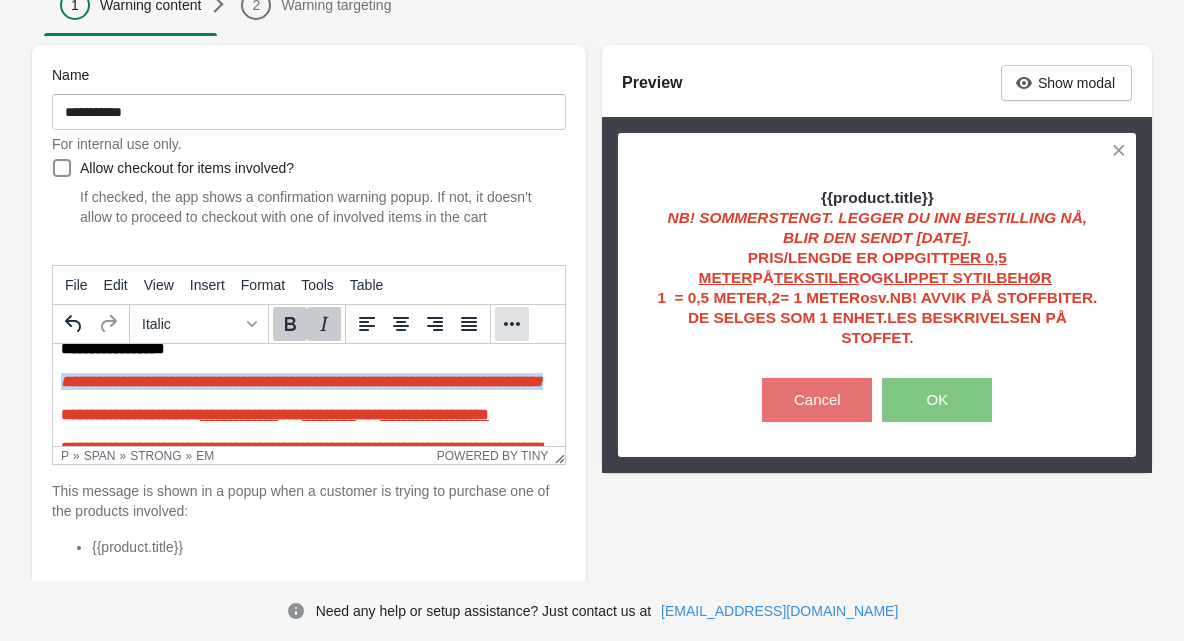 click 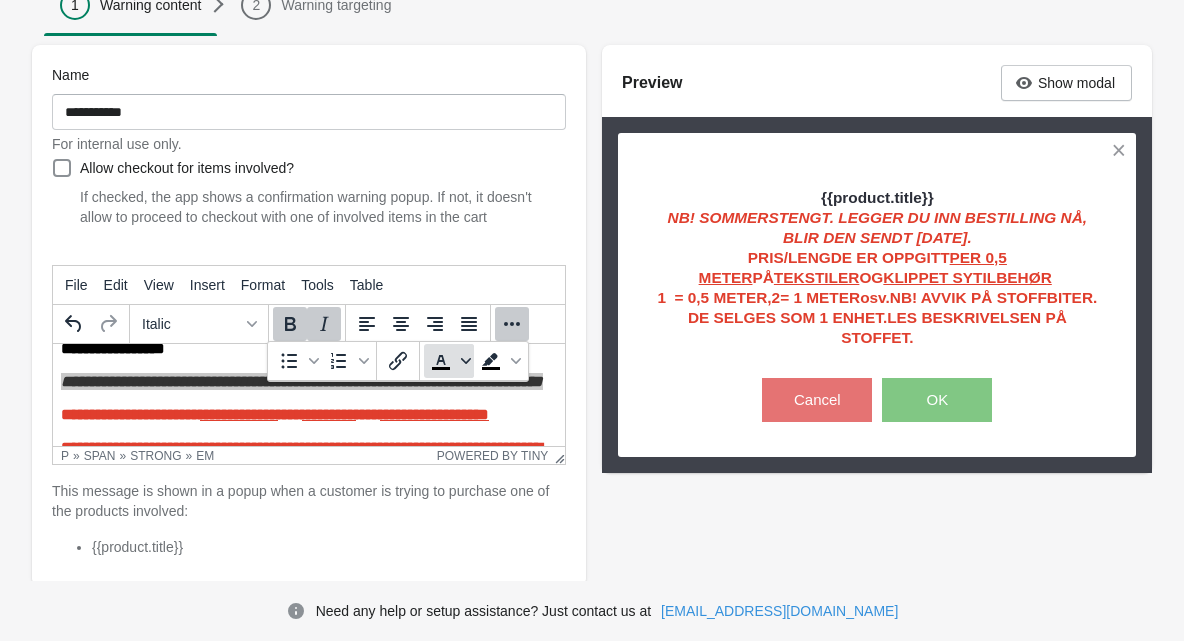 click 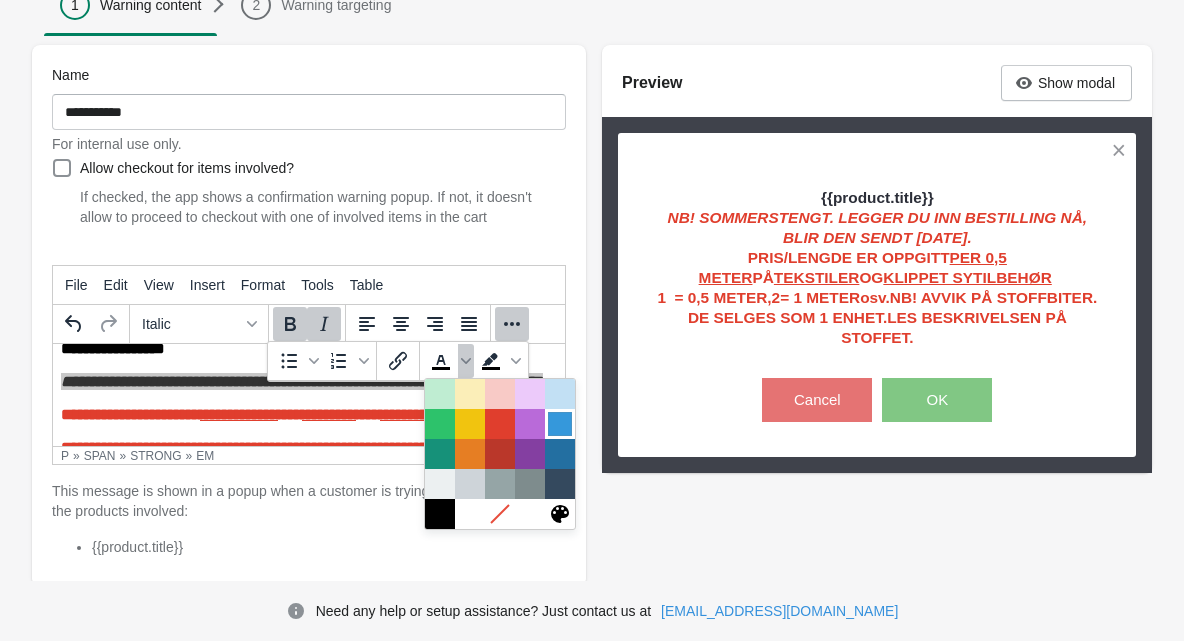 click at bounding box center [560, 424] 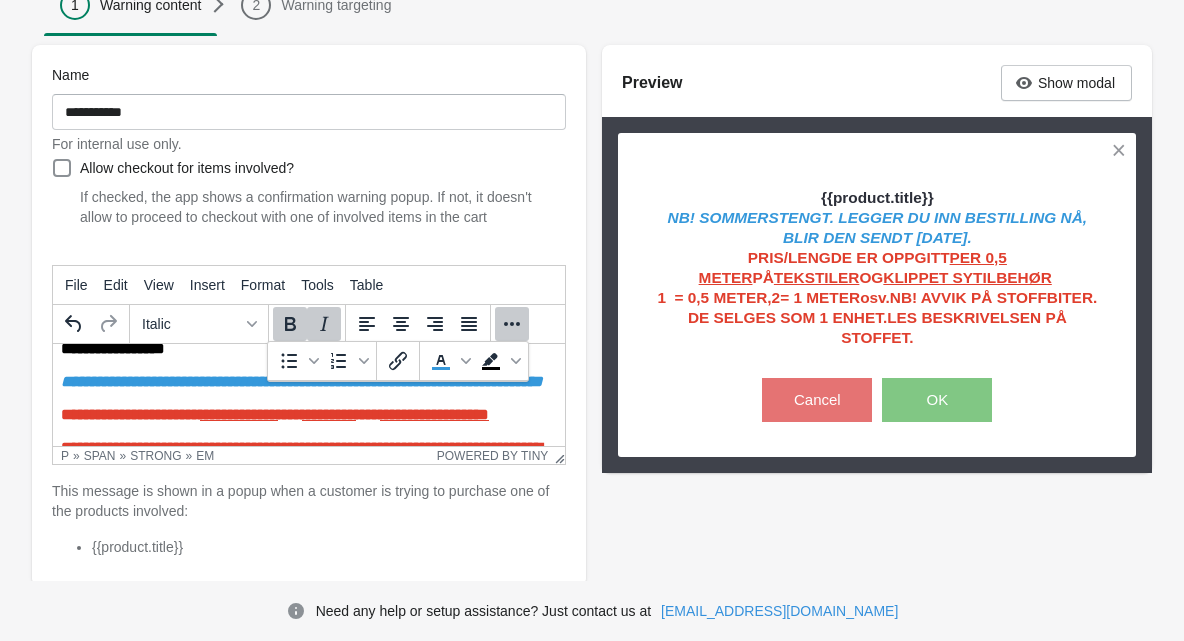 click on "**********" at bounding box center (309, 406) 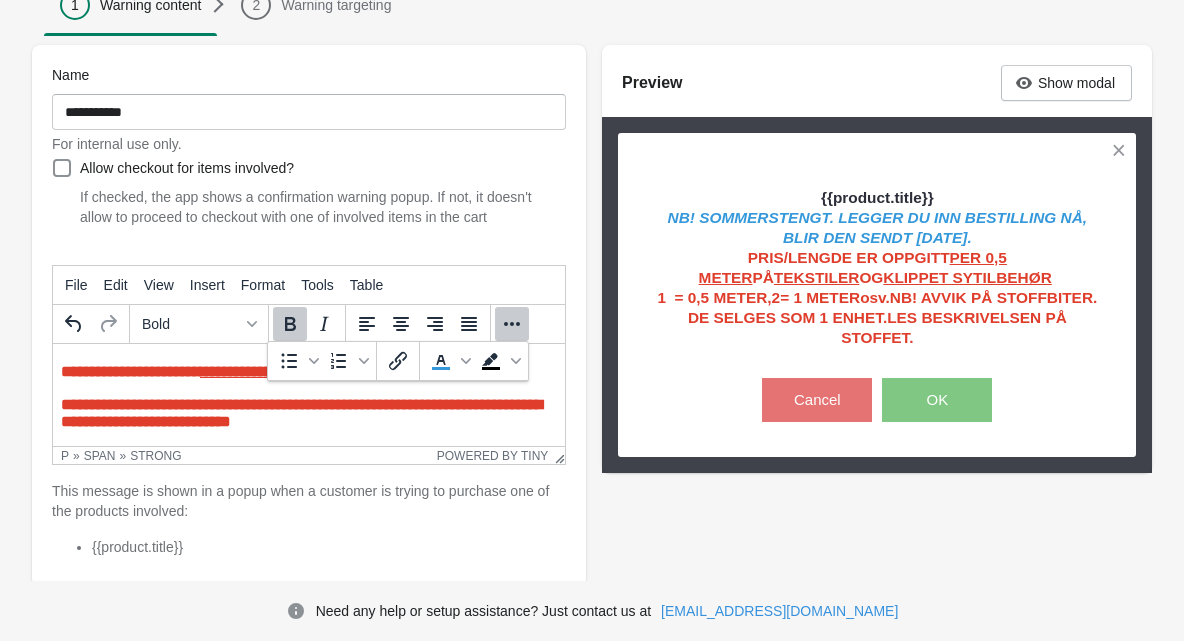 scroll, scrollTop: 107, scrollLeft: 0, axis: vertical 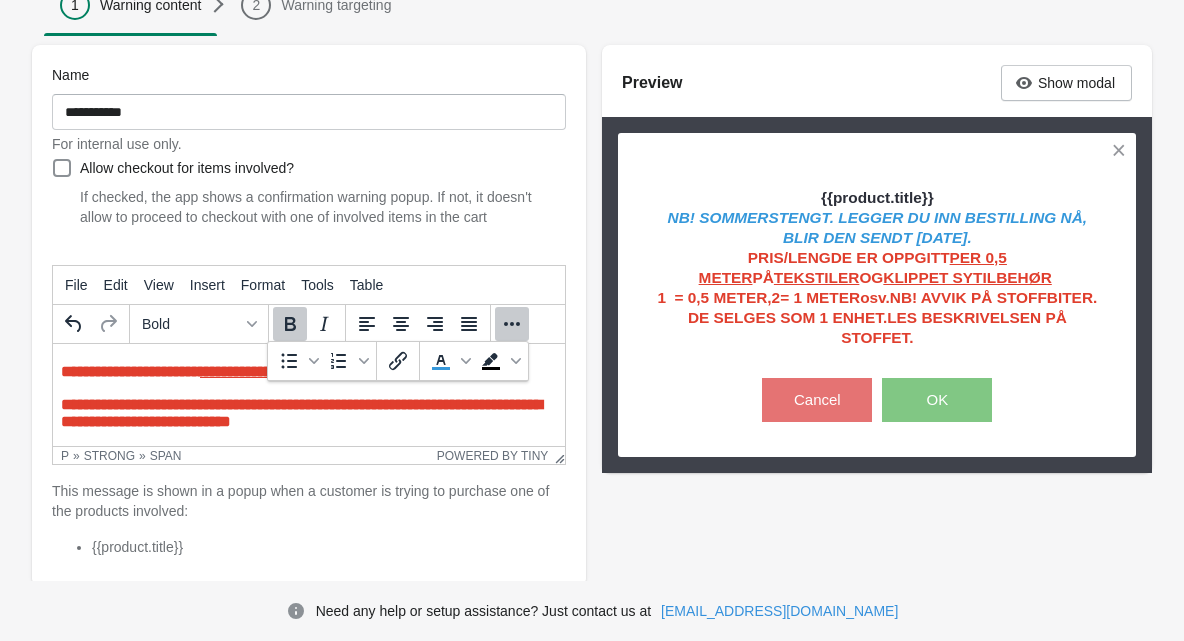 click on "**********" at bounding box center (401, 404) 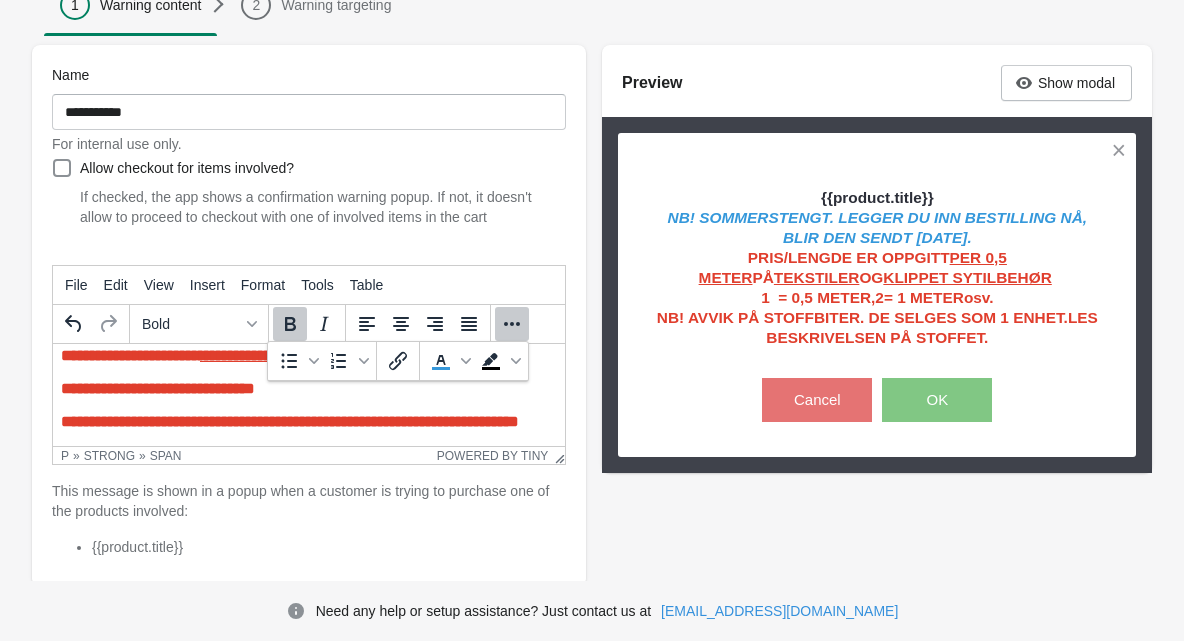 scroll, scrollTop: 142, scrollLeft: 0, axis: vertical 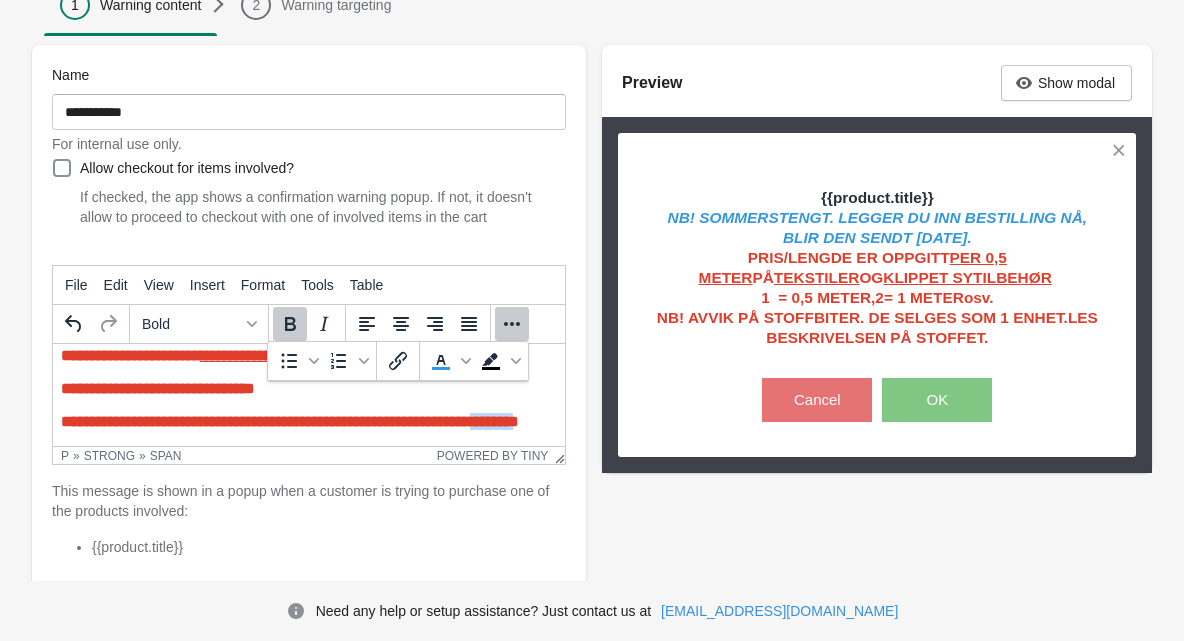 click on "**********" at bounding box center [434, 421] 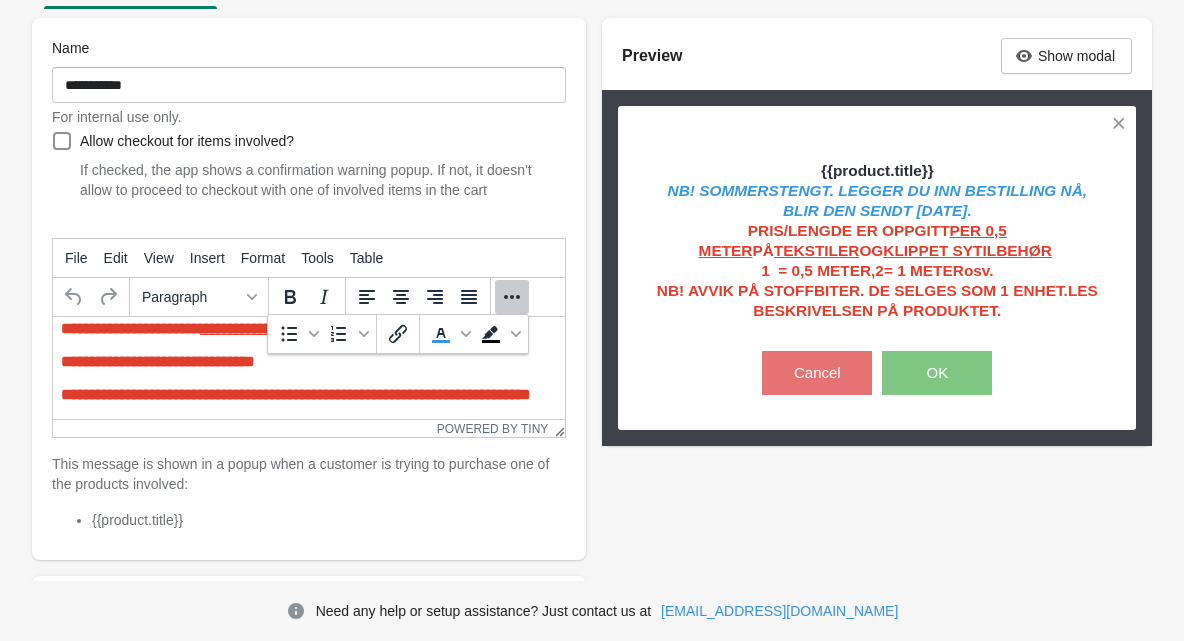 scroll, scrollTop: 247, scrollLeft: 0, axis: vertical 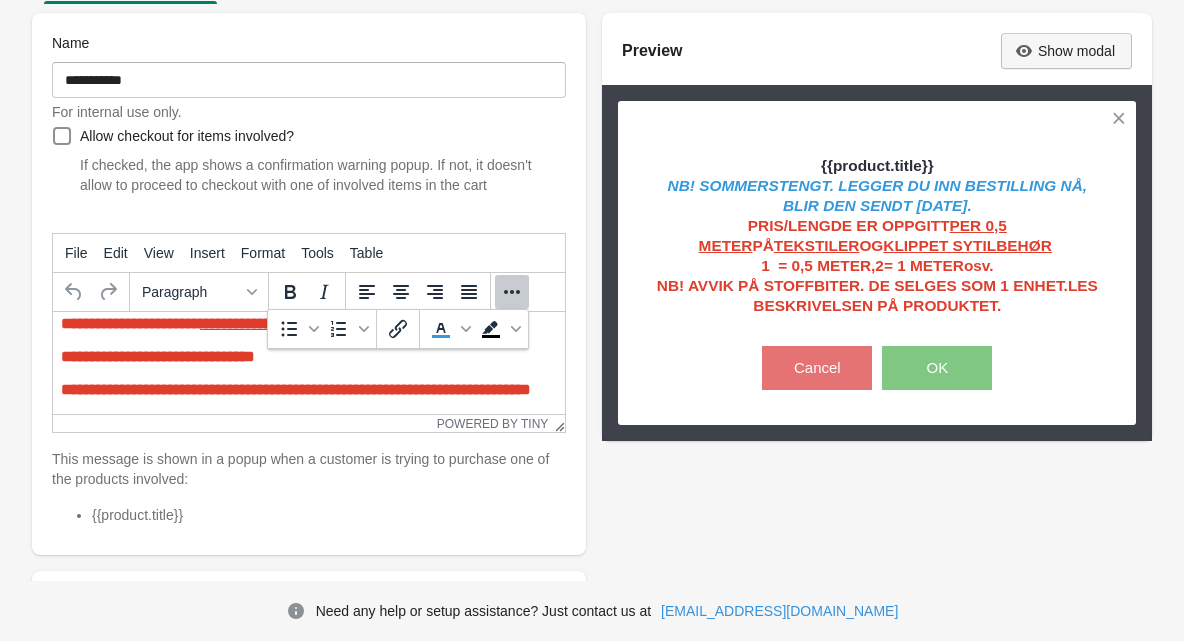 click on "Show modal" at bounding box center (1076, 51) 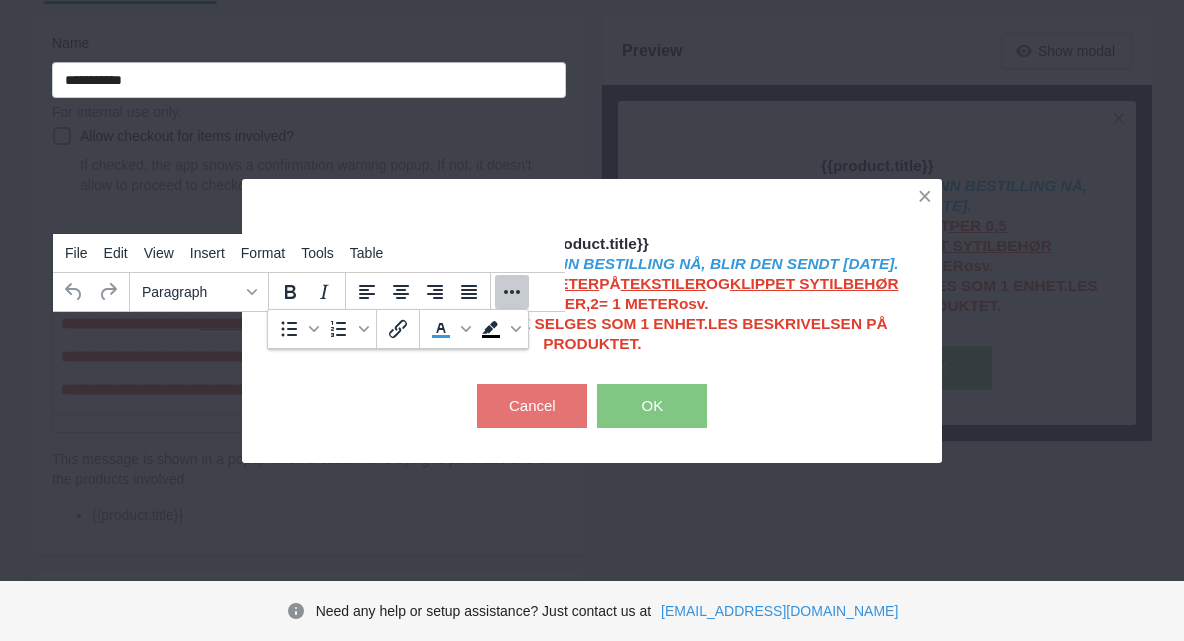 click 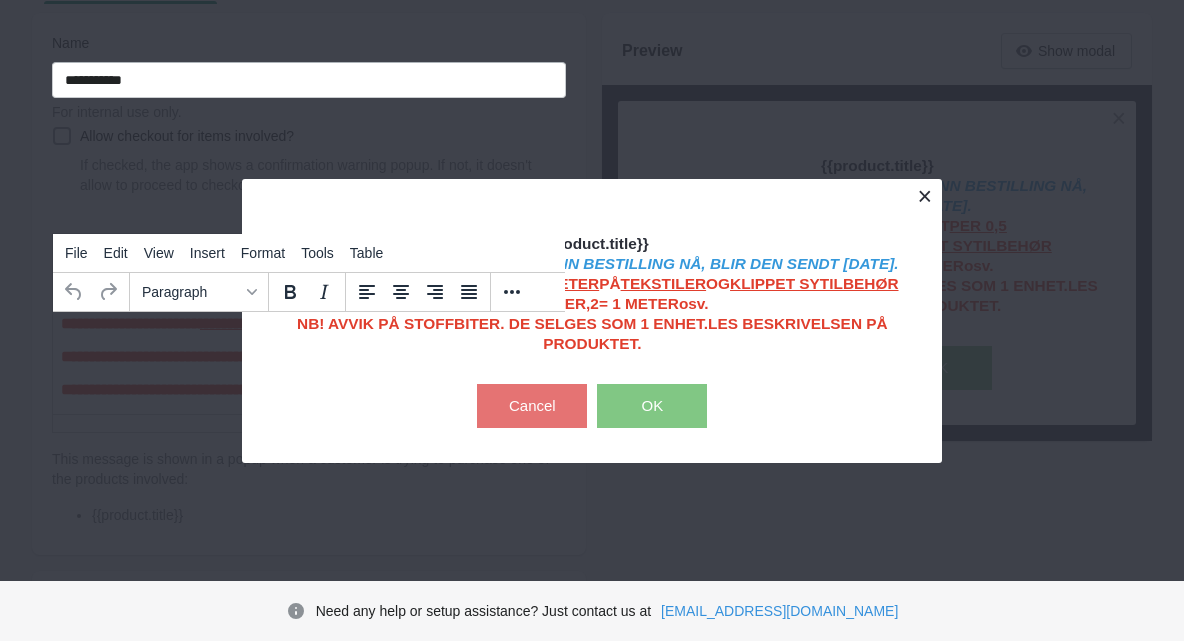 click at bounding box center (924, 196) 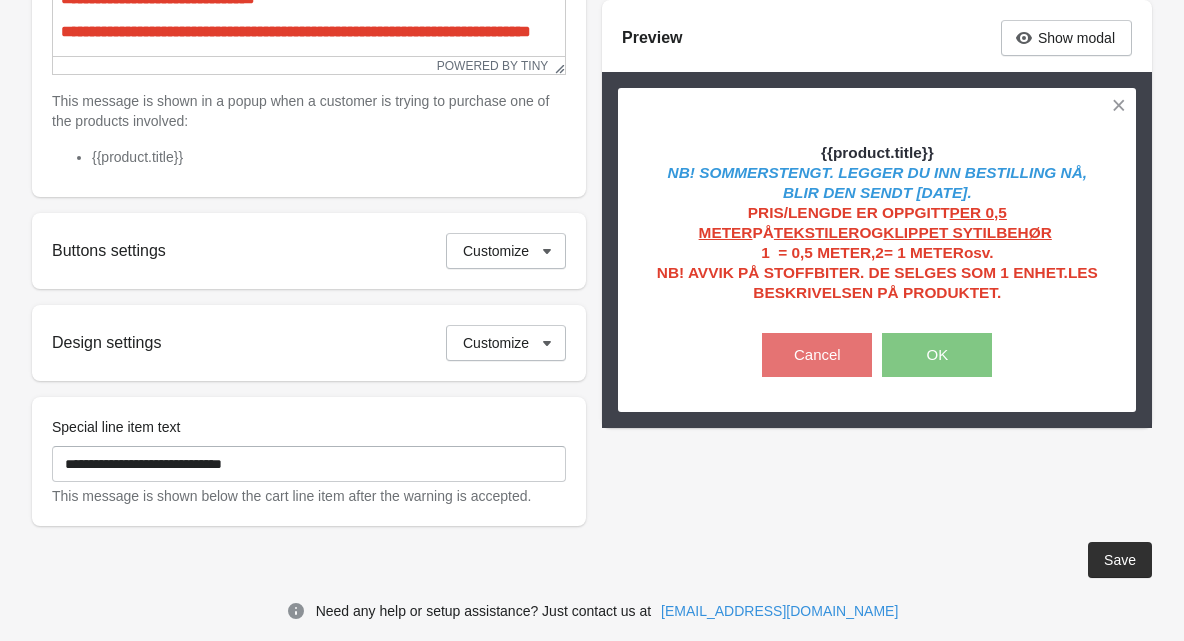 scroll, scrollTop: 612, scrollLeft: 0, axis: vertical 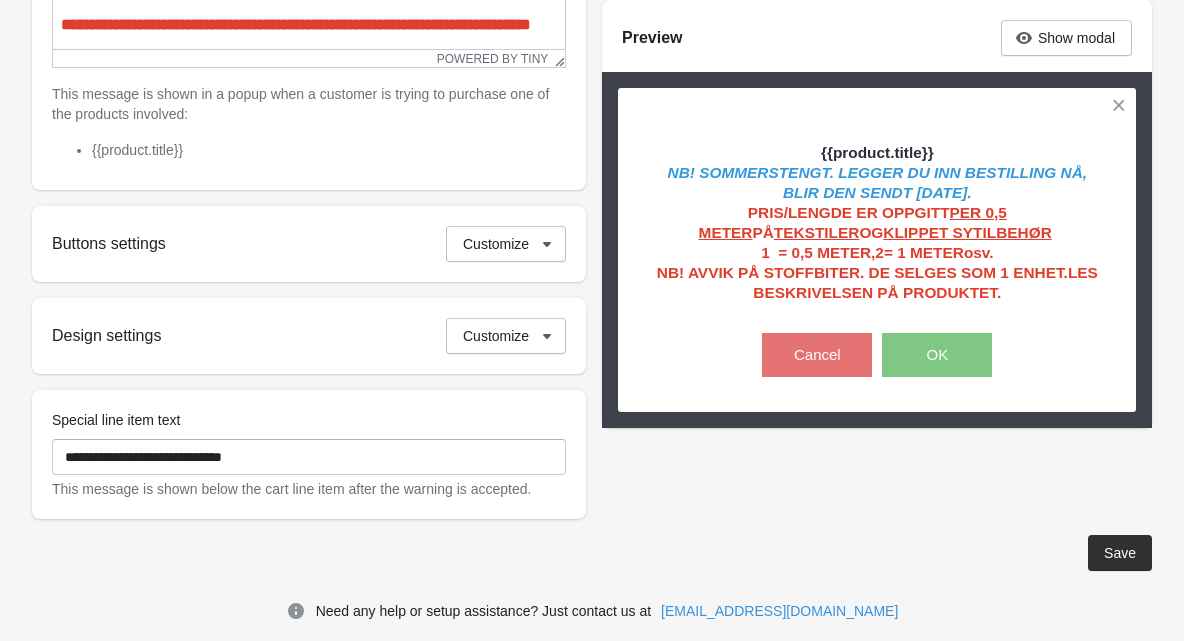 click on "Save" at bounding box center (1120, 553) 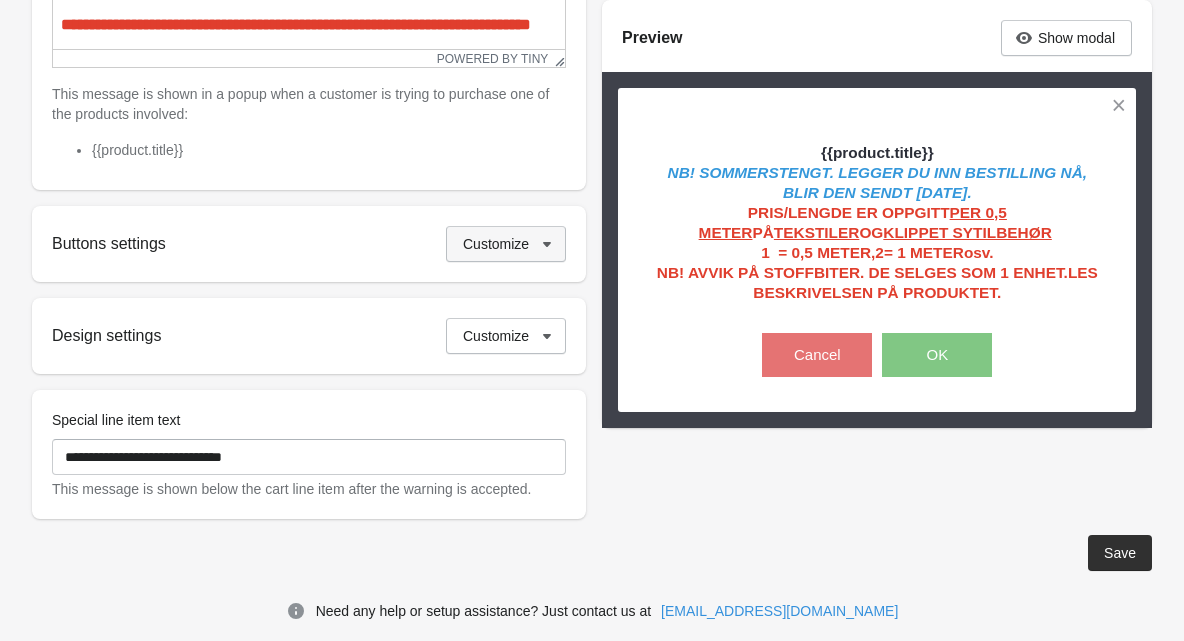 click 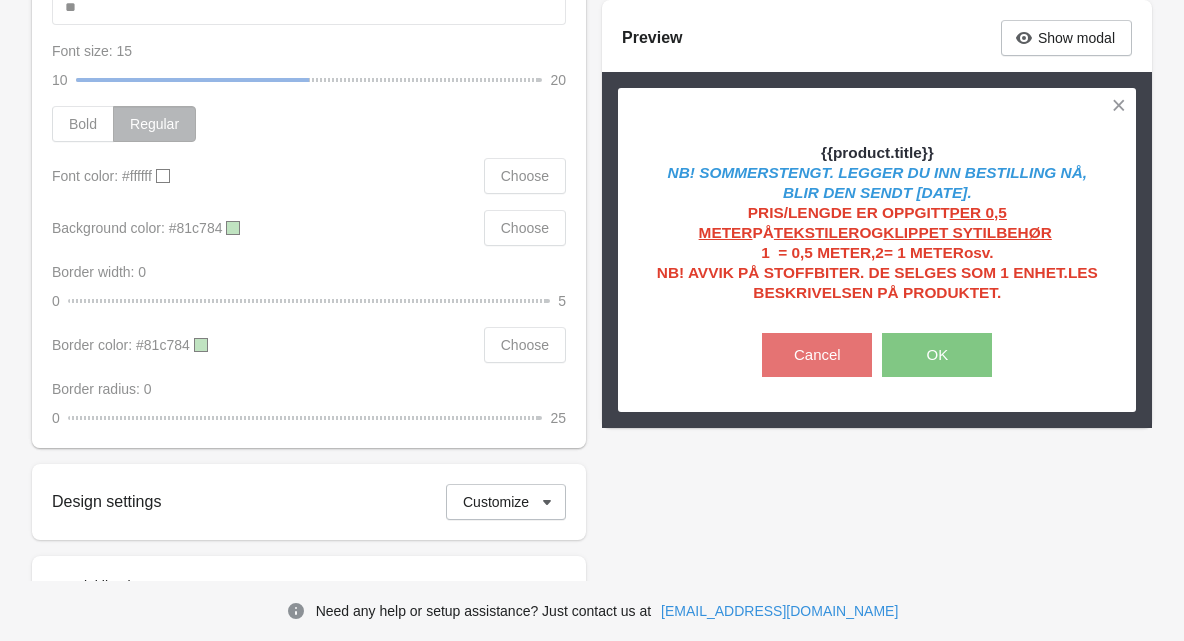 scroll, scrollTop: 1790, scrollLeft: 0, axis: vertical 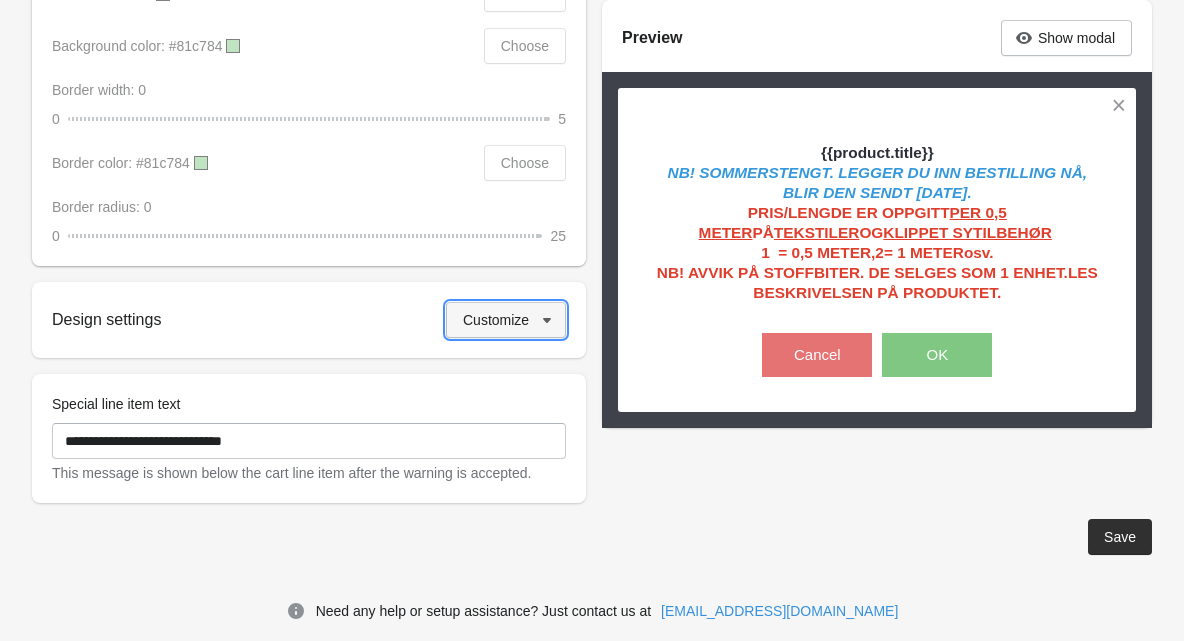 click 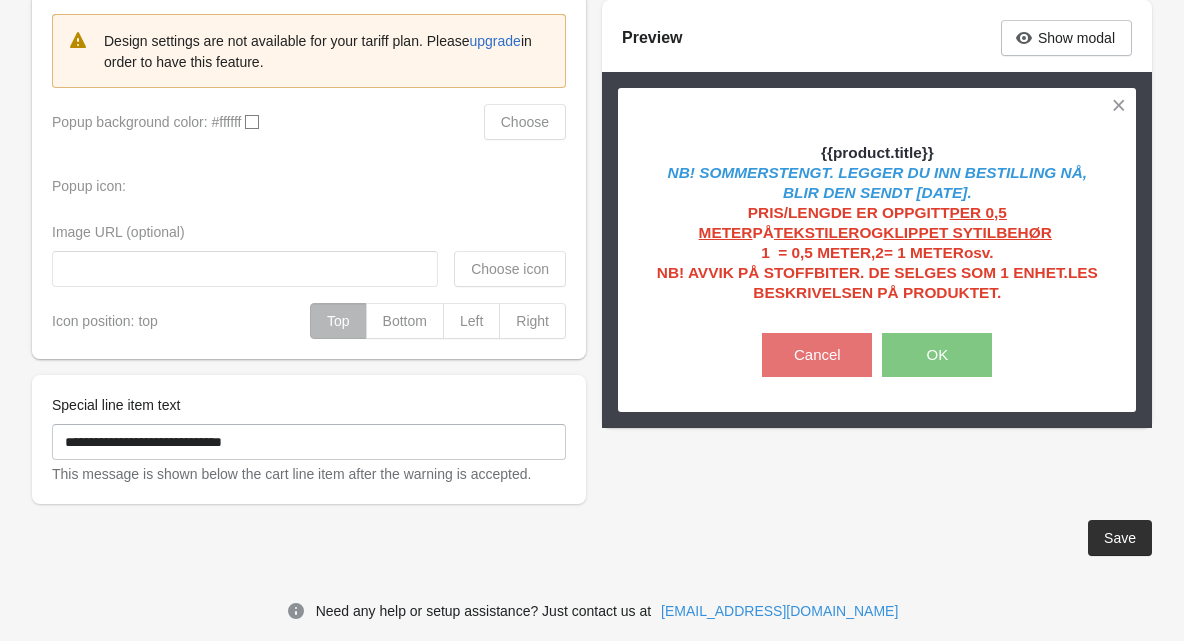 scroll, scrollTop: 2155, scrollLeft: 0, axis: vertical 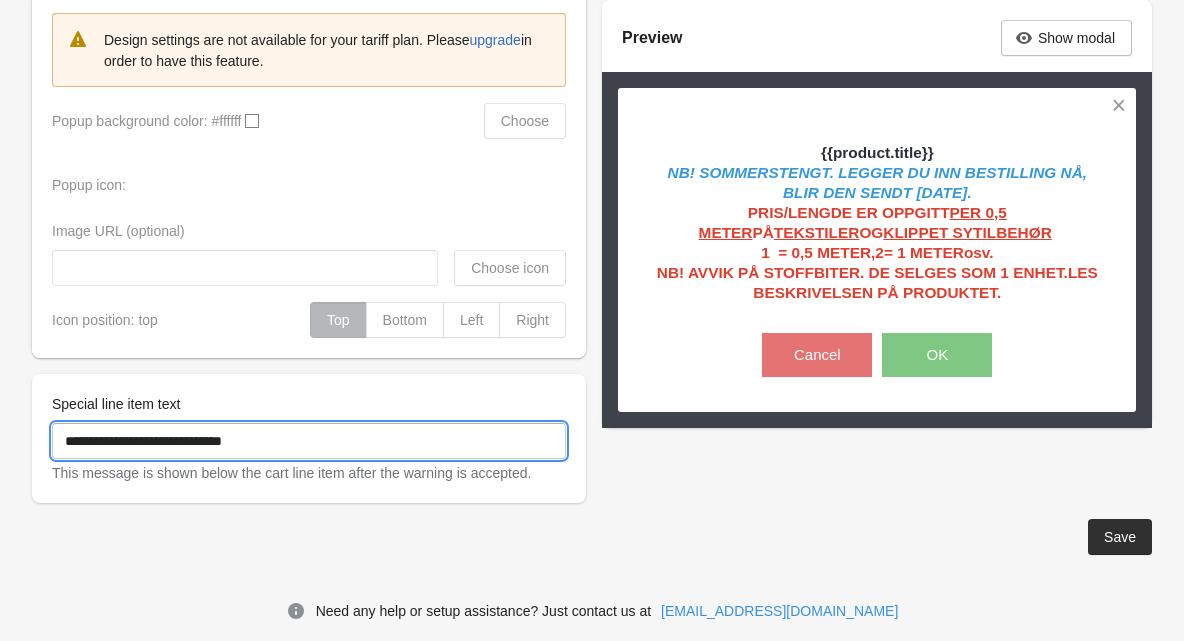 click on "**********" at bounding box center [309, 441] 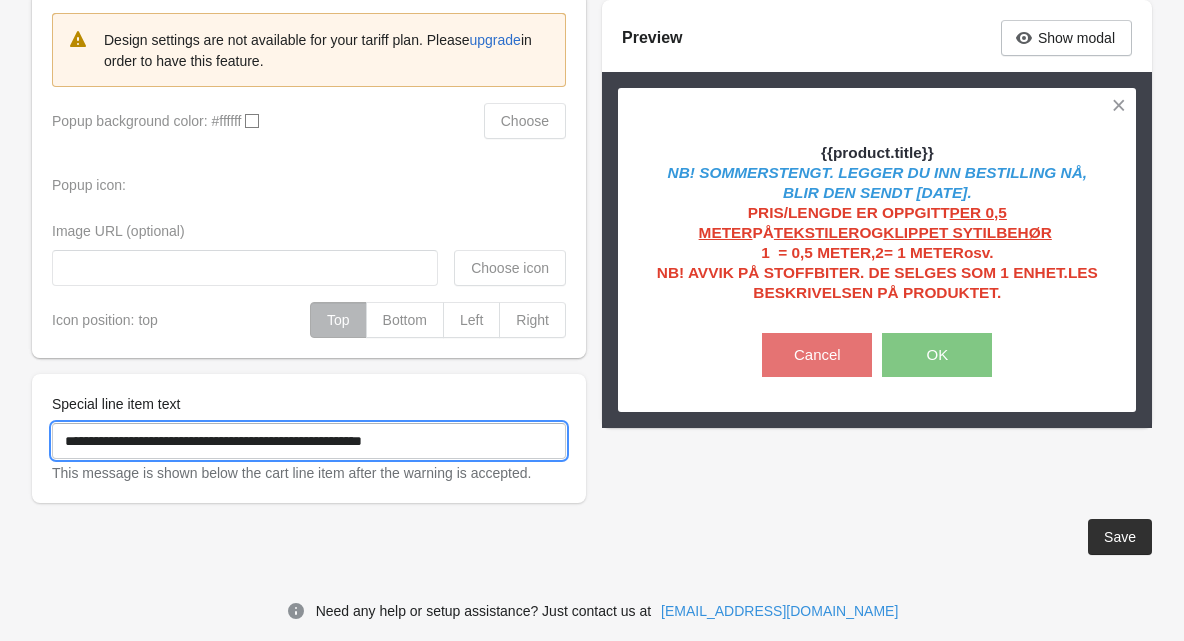 type on "**********" 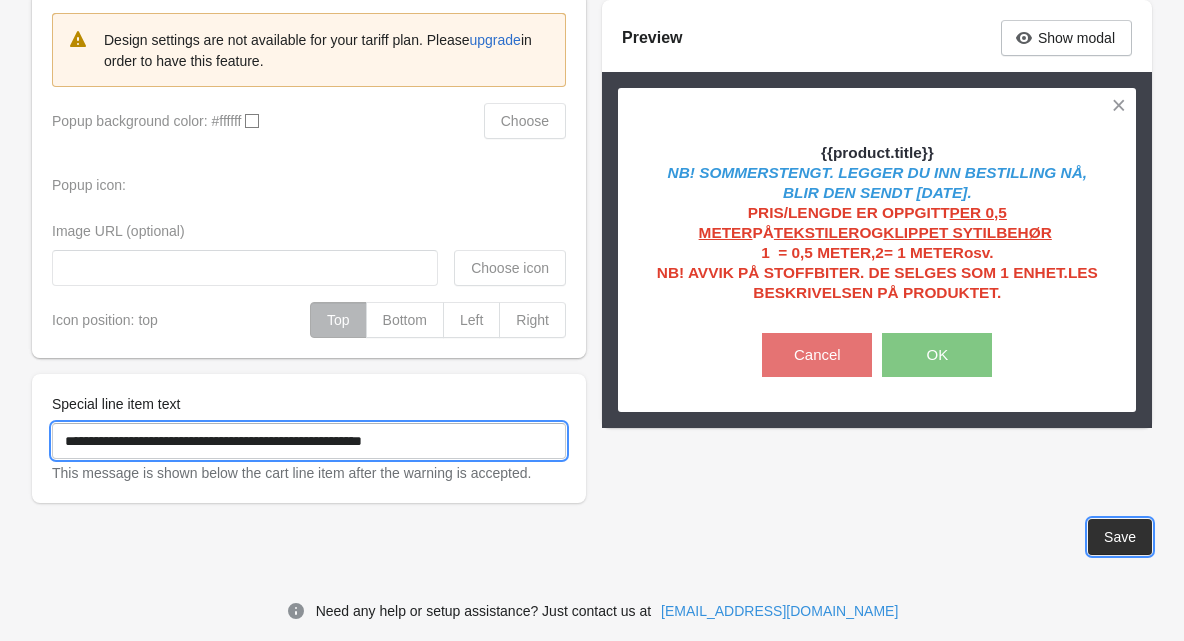 click on "Save" at bounding box center (1120, 537) 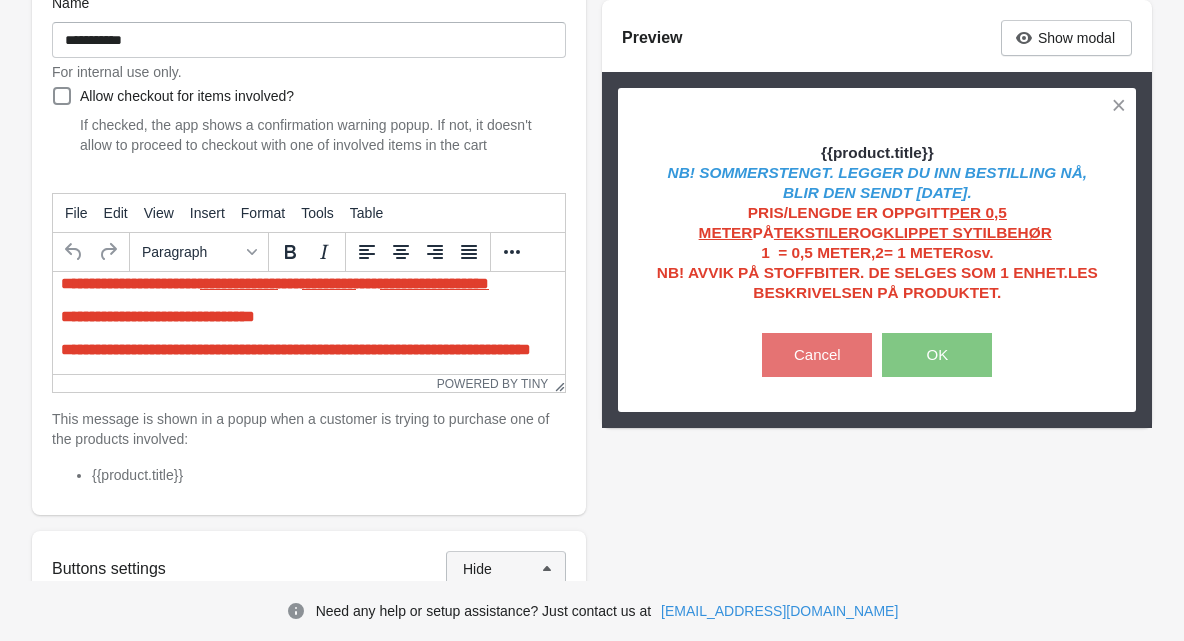 scroll, scrollTop: 272, scrollLeft: 0, axis: vertical 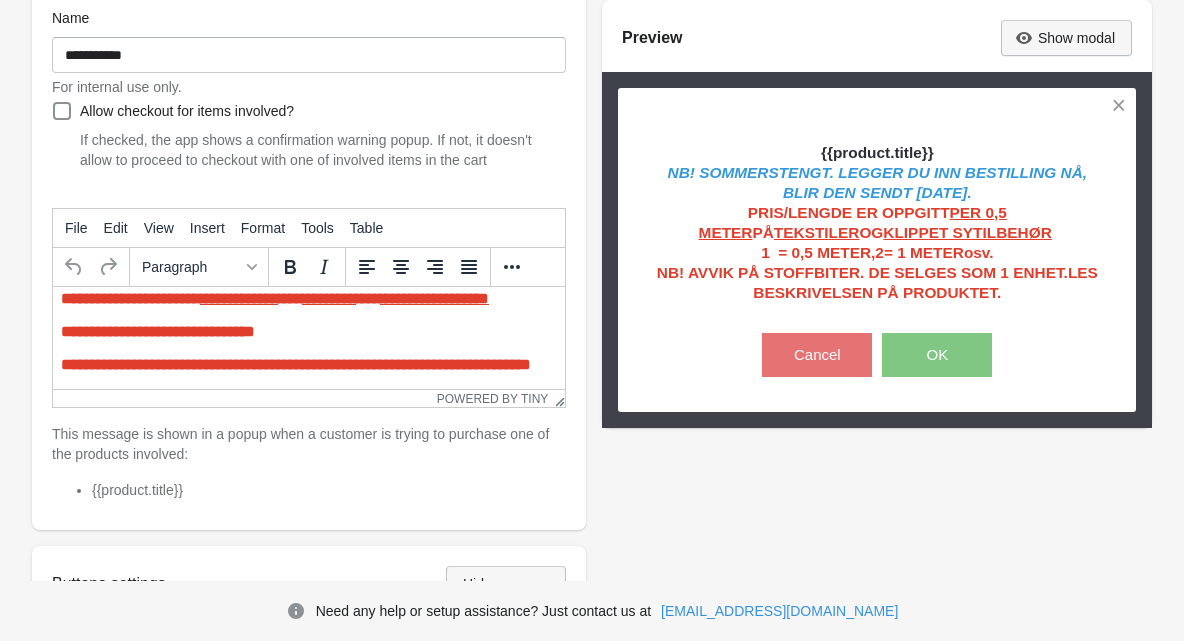 click on "Show modal" at bounding box center (1076, 38) 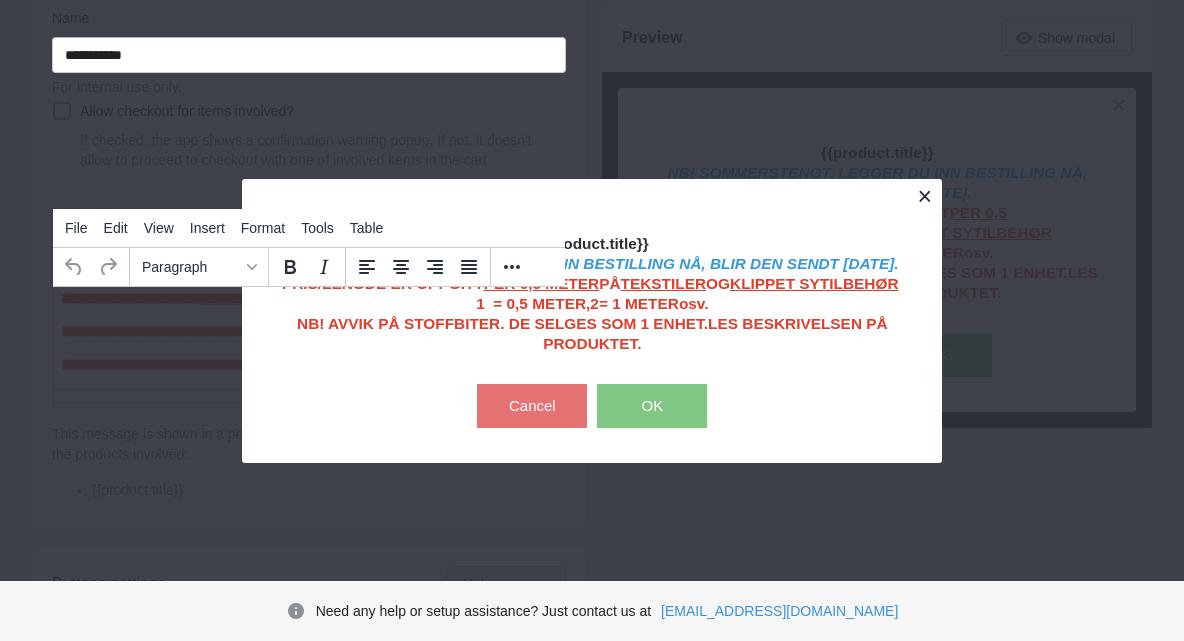 click at bounding box center [924, 196] 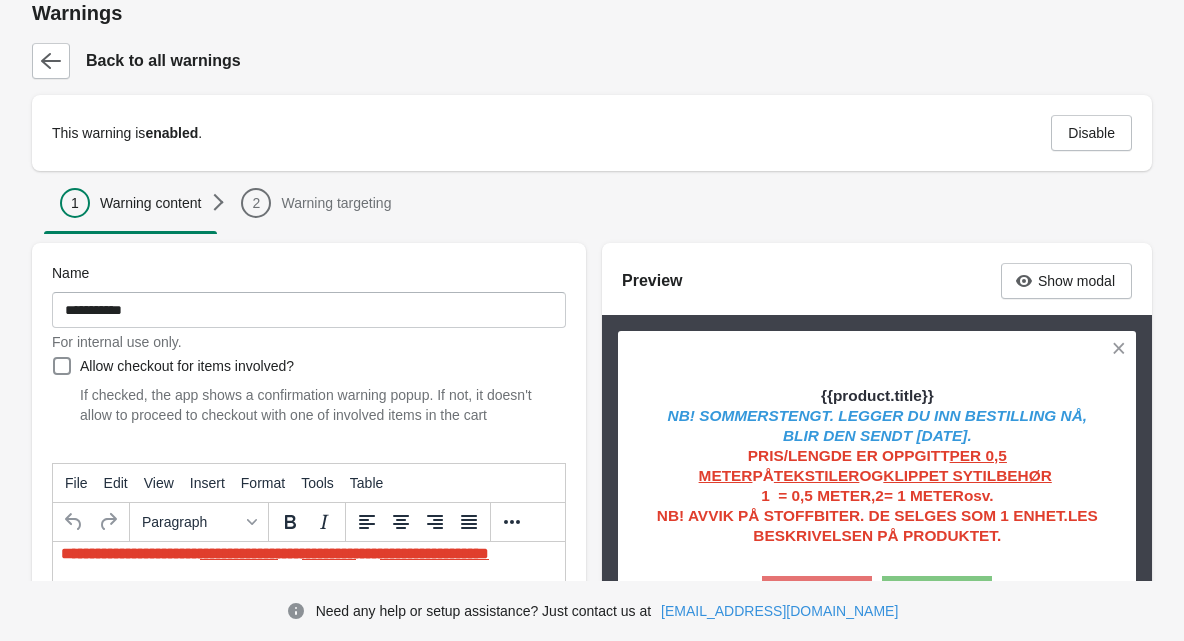scroll, scrollTop: 19, scrollLeft: 0, axis: vertical 